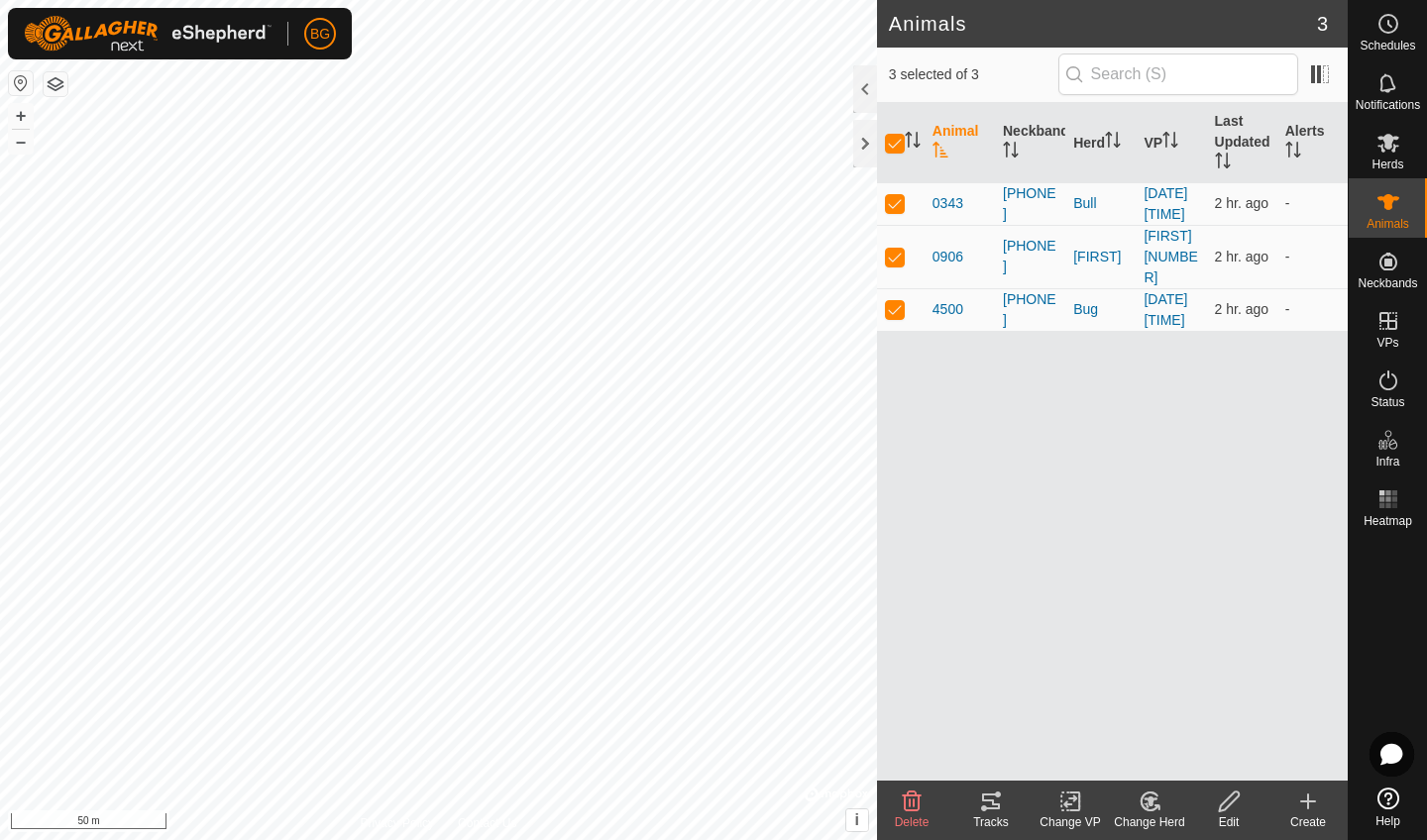 scroll, scrollTop: 0, scrollLeft: 0, axis: both 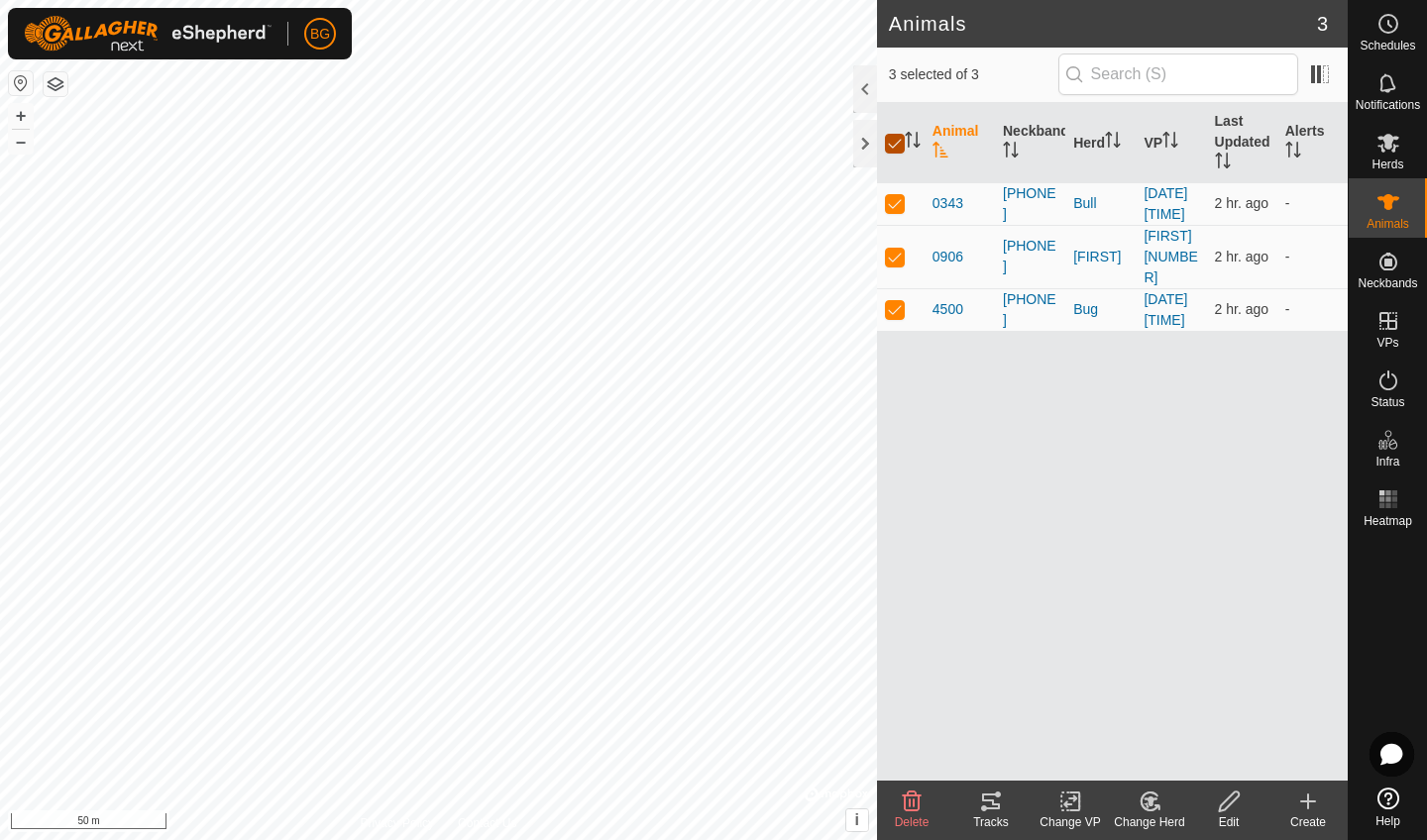 click at bounding box center (895, 144) 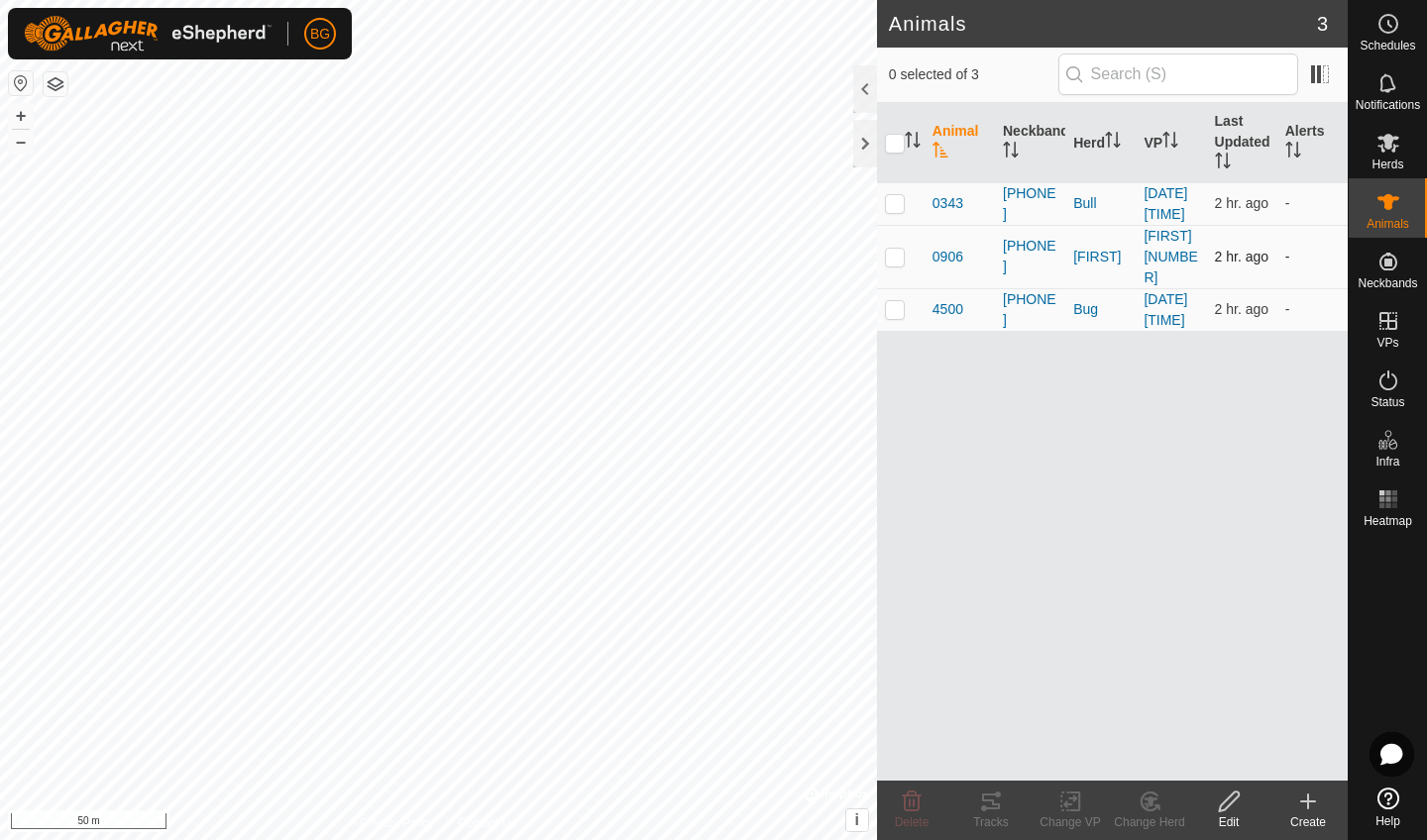 click at bounding box center (895, 257) 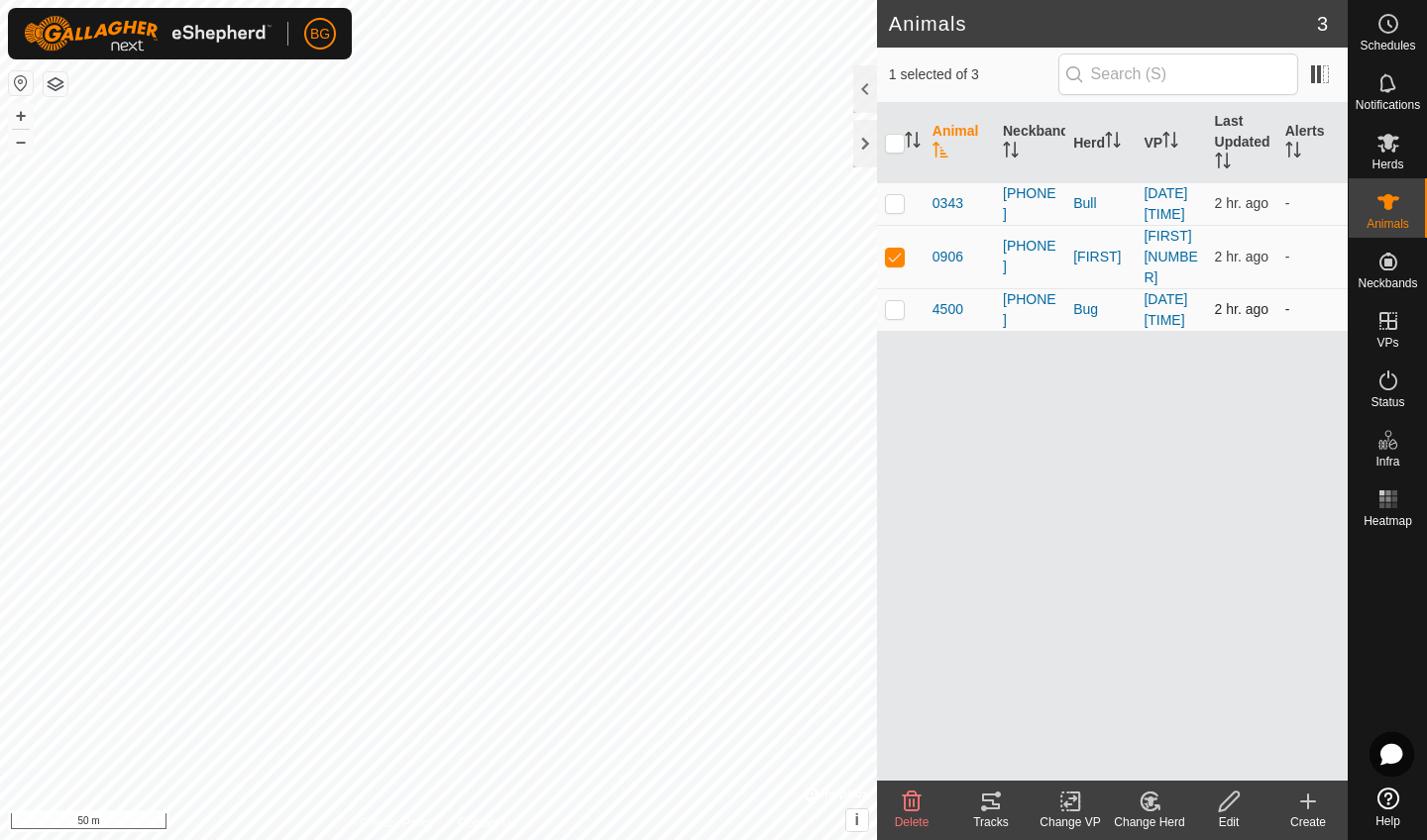 click at bounding box center [895, 309] 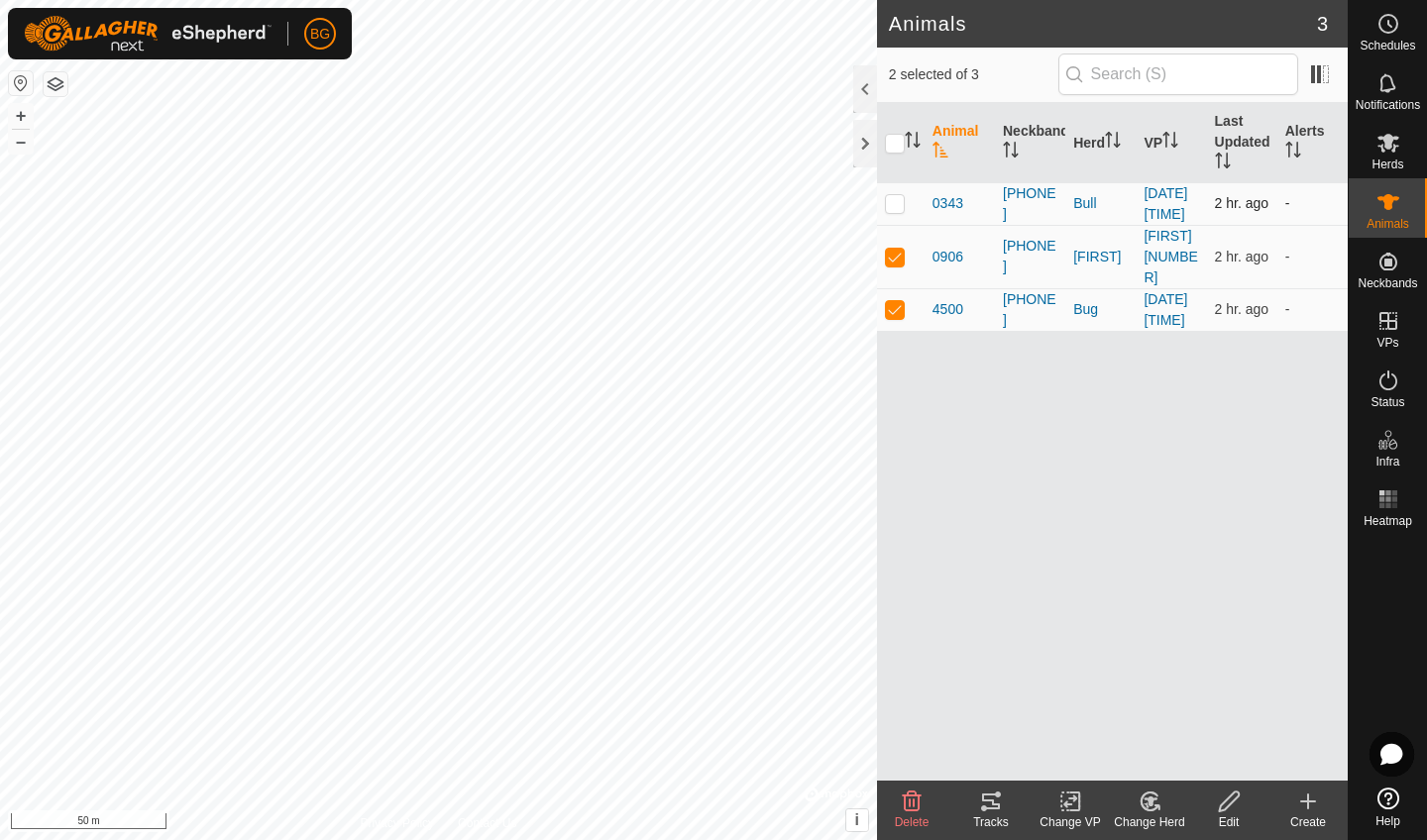 click at bounding box center (895, 203) 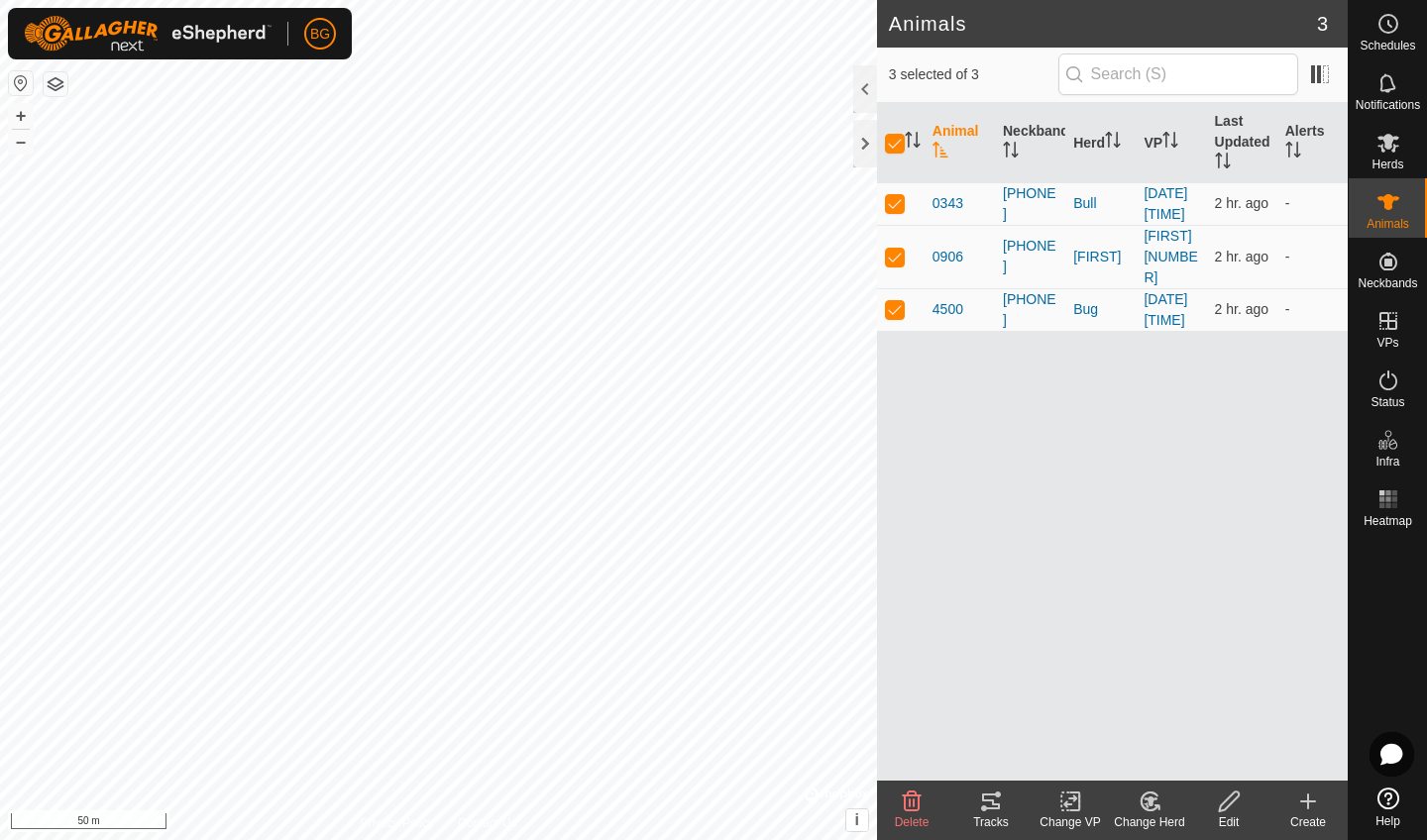 click 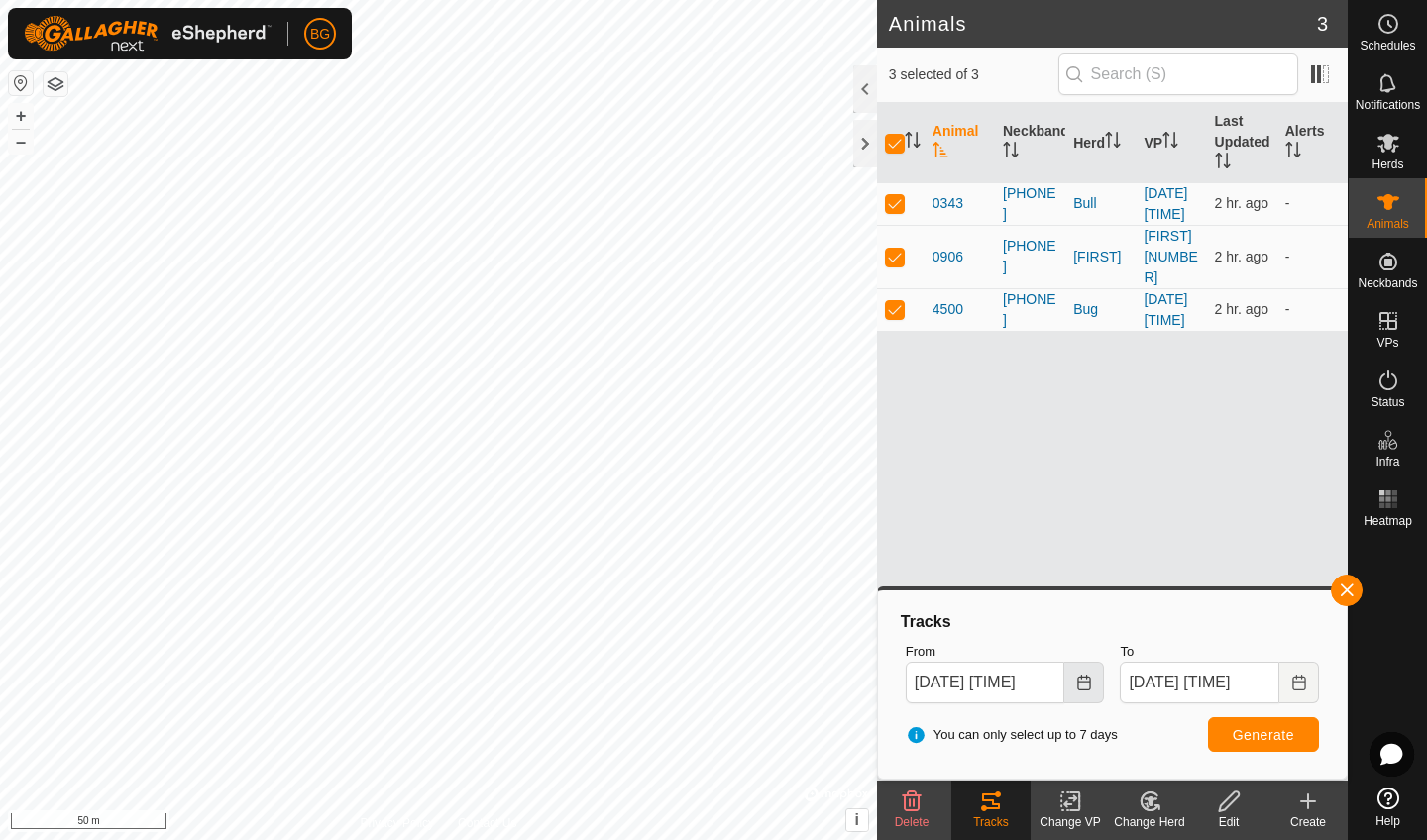 click 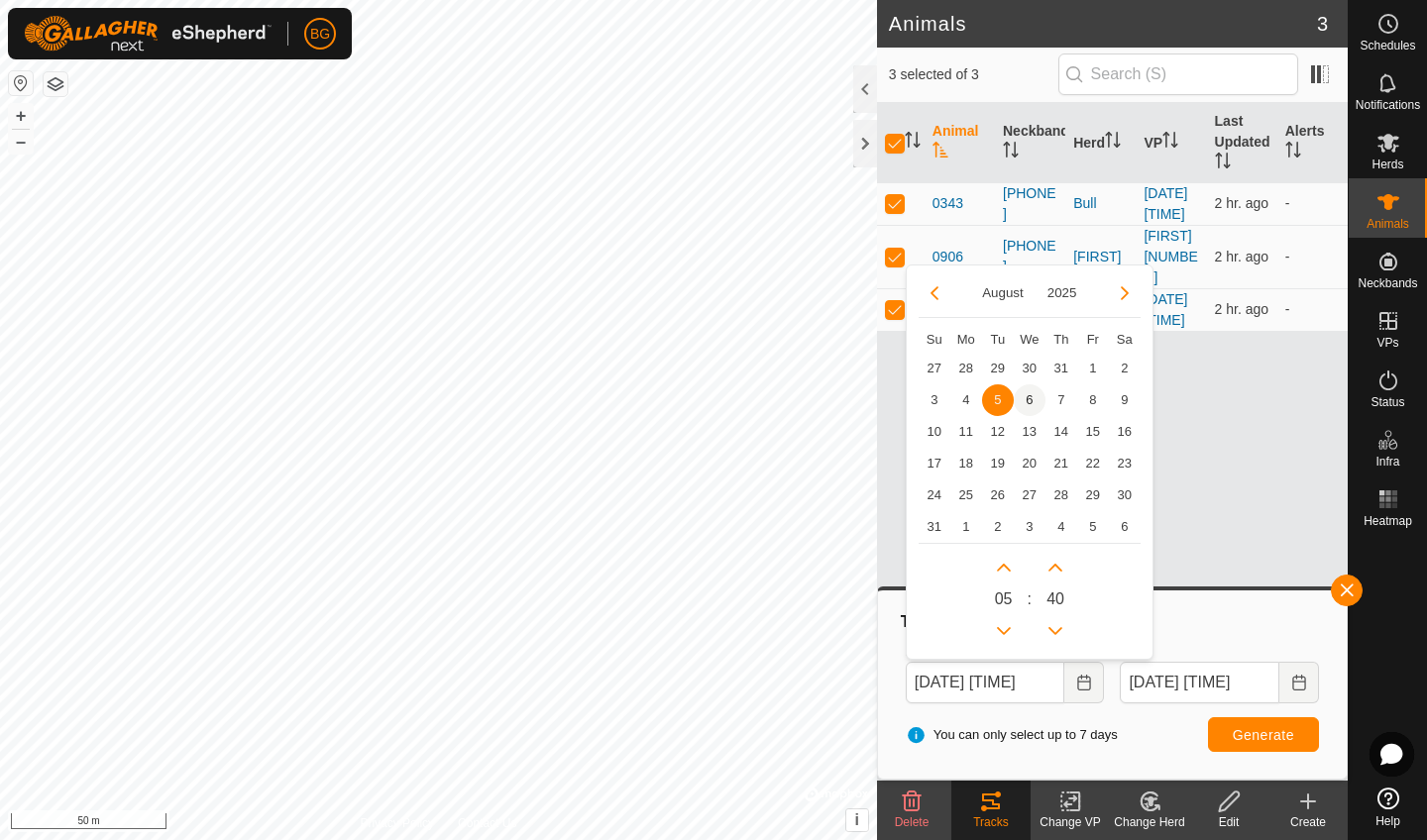 click on "6" at bounding box center [1030, 400] 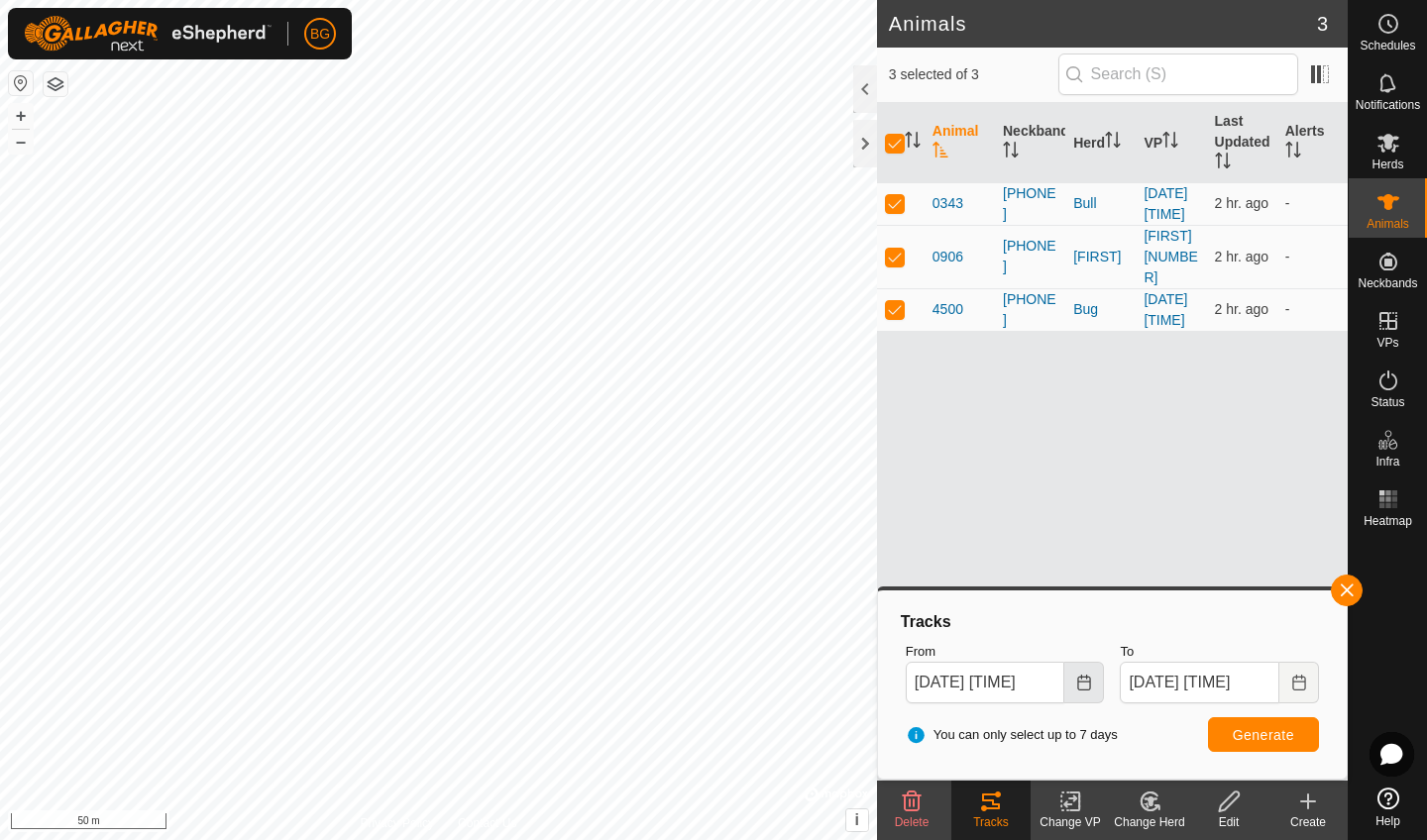 click 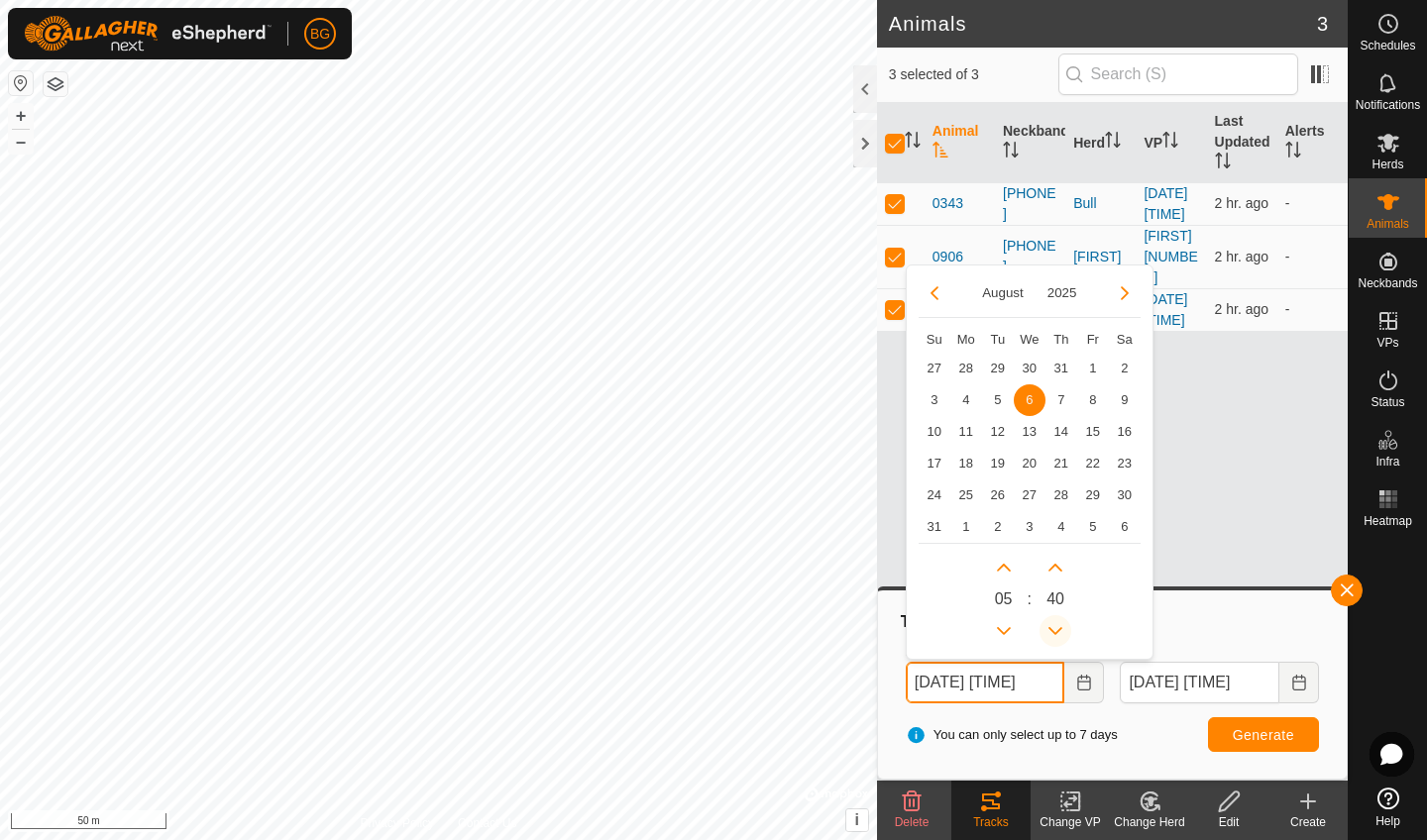 click at bounding box center [1055, 631] 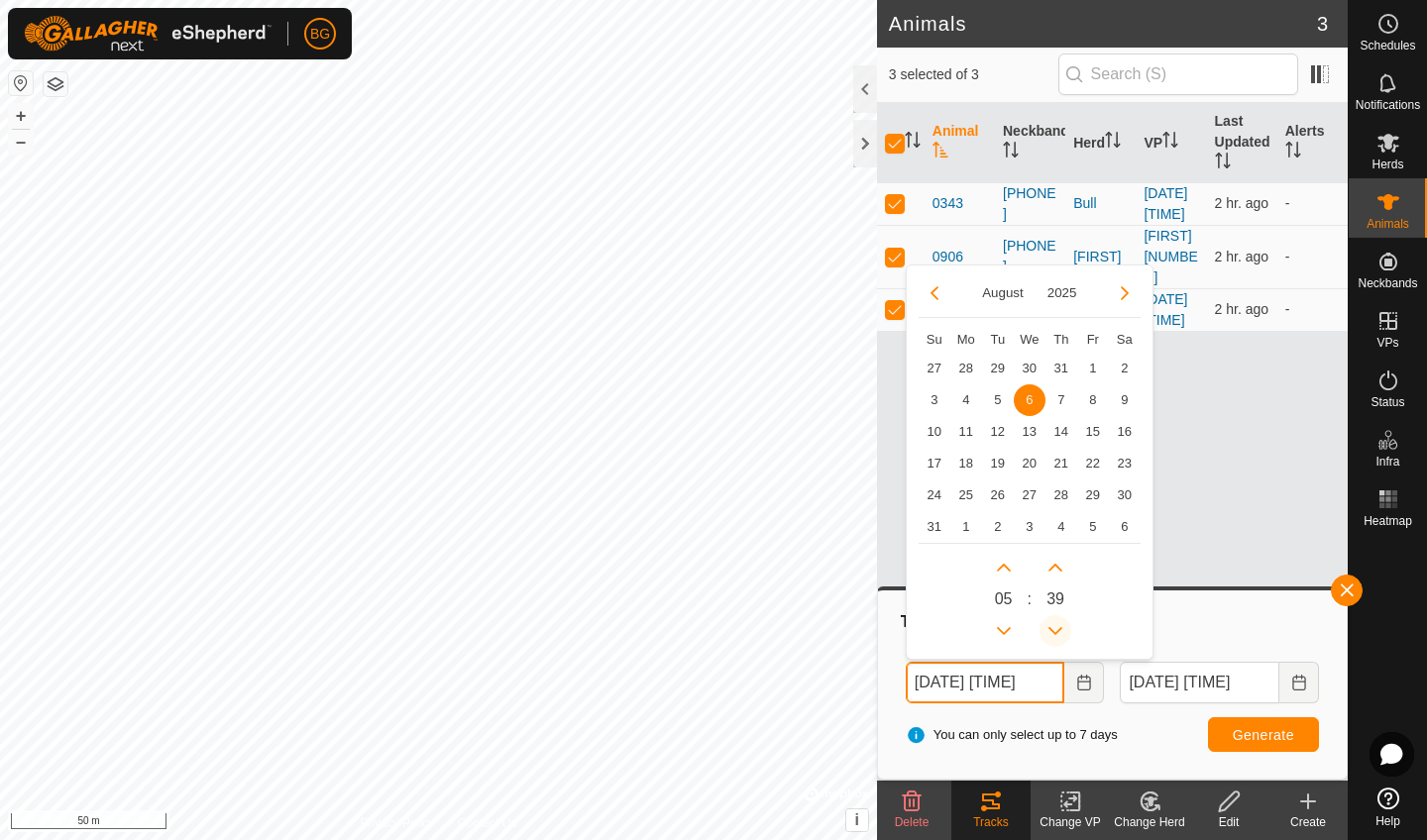 click at bounding box center (1055, 631) 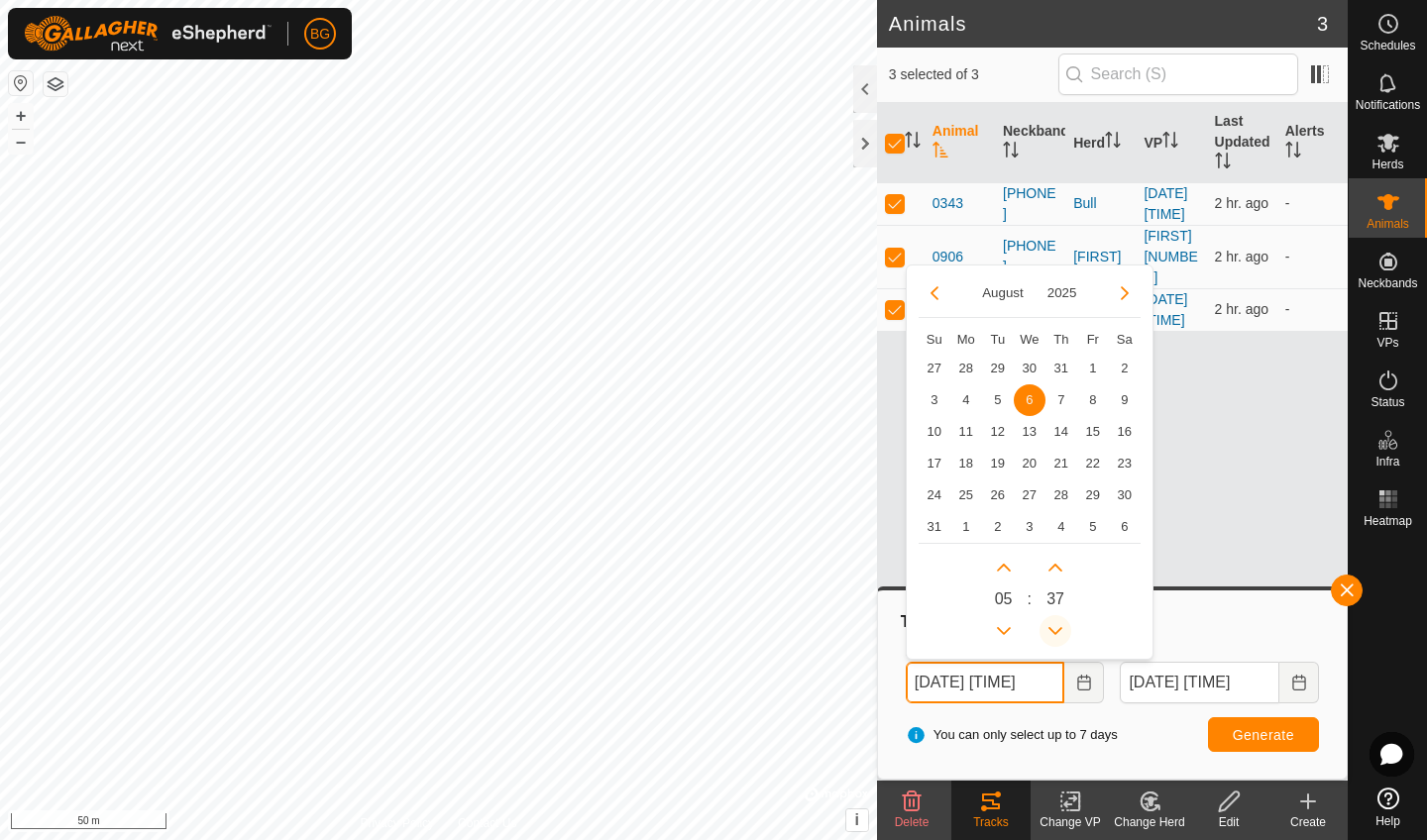 click at bounding box center [1055, 631] 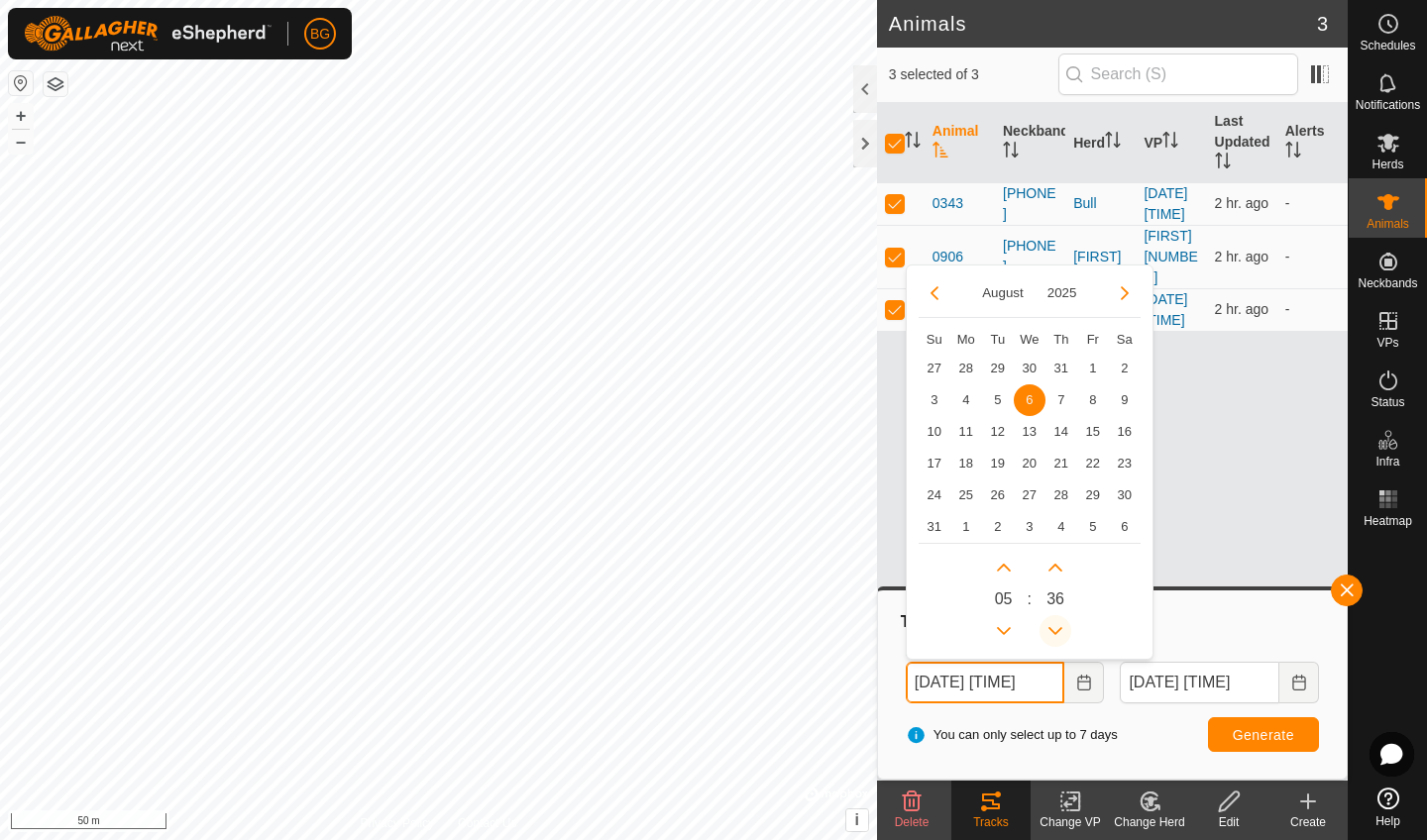 click 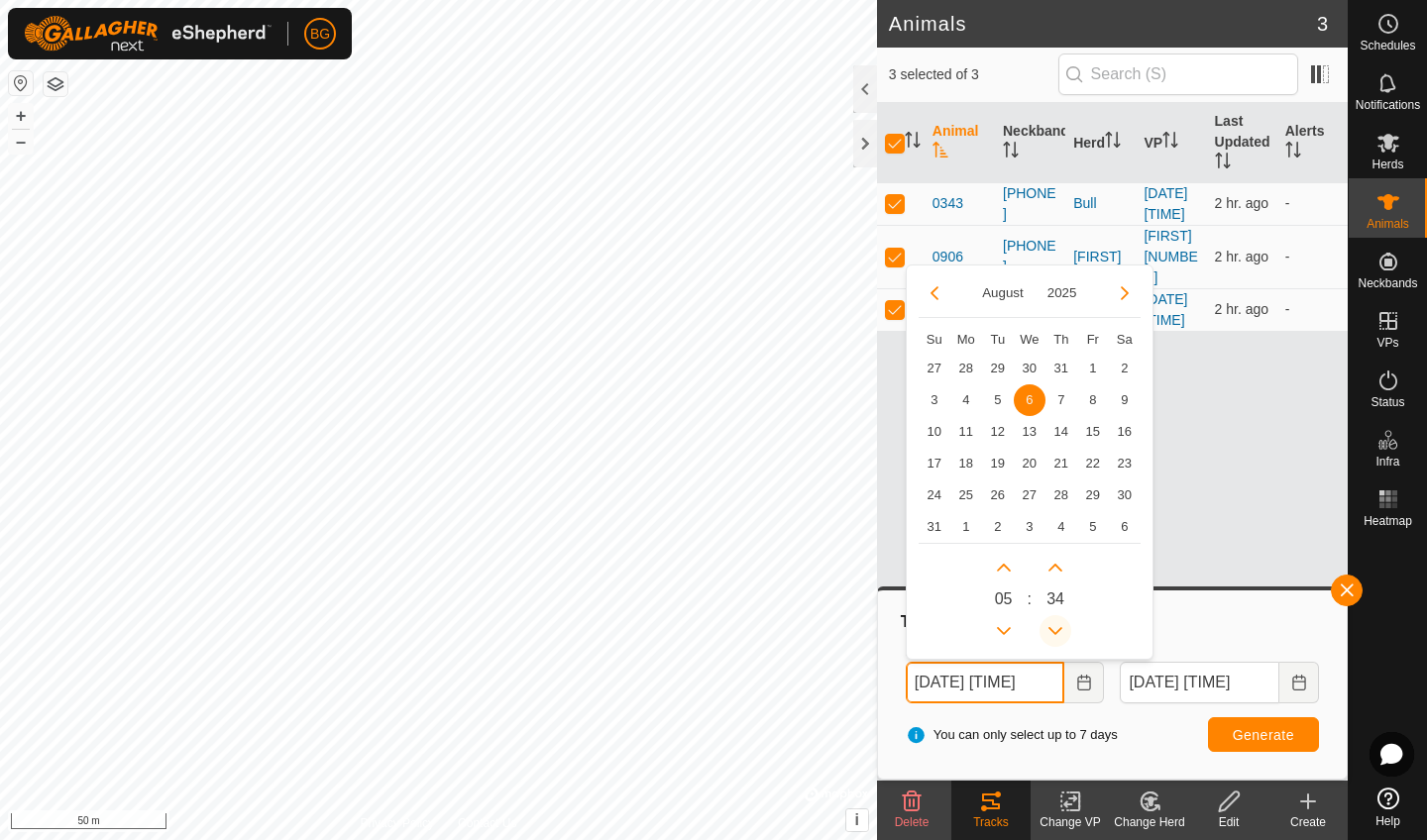 click 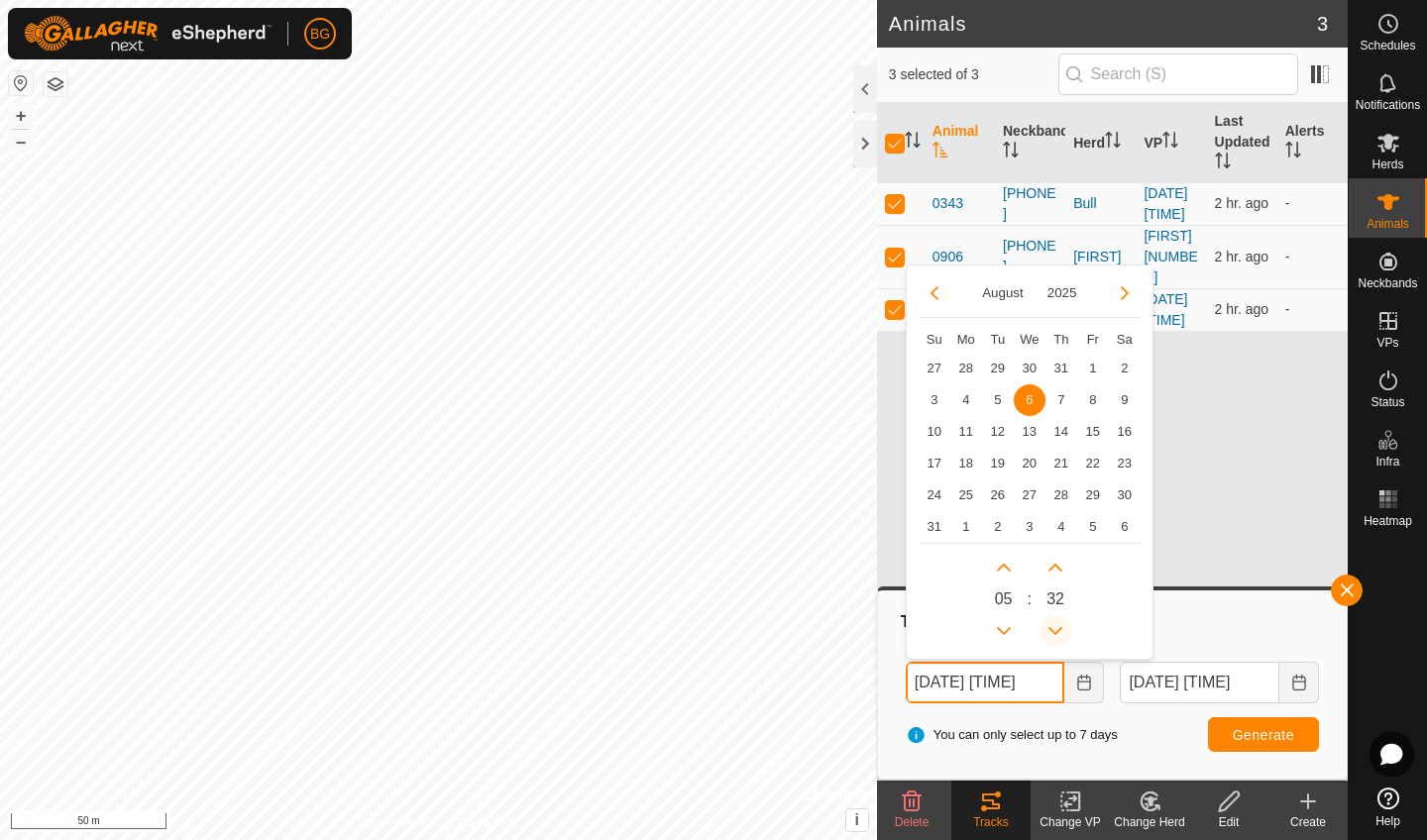 click 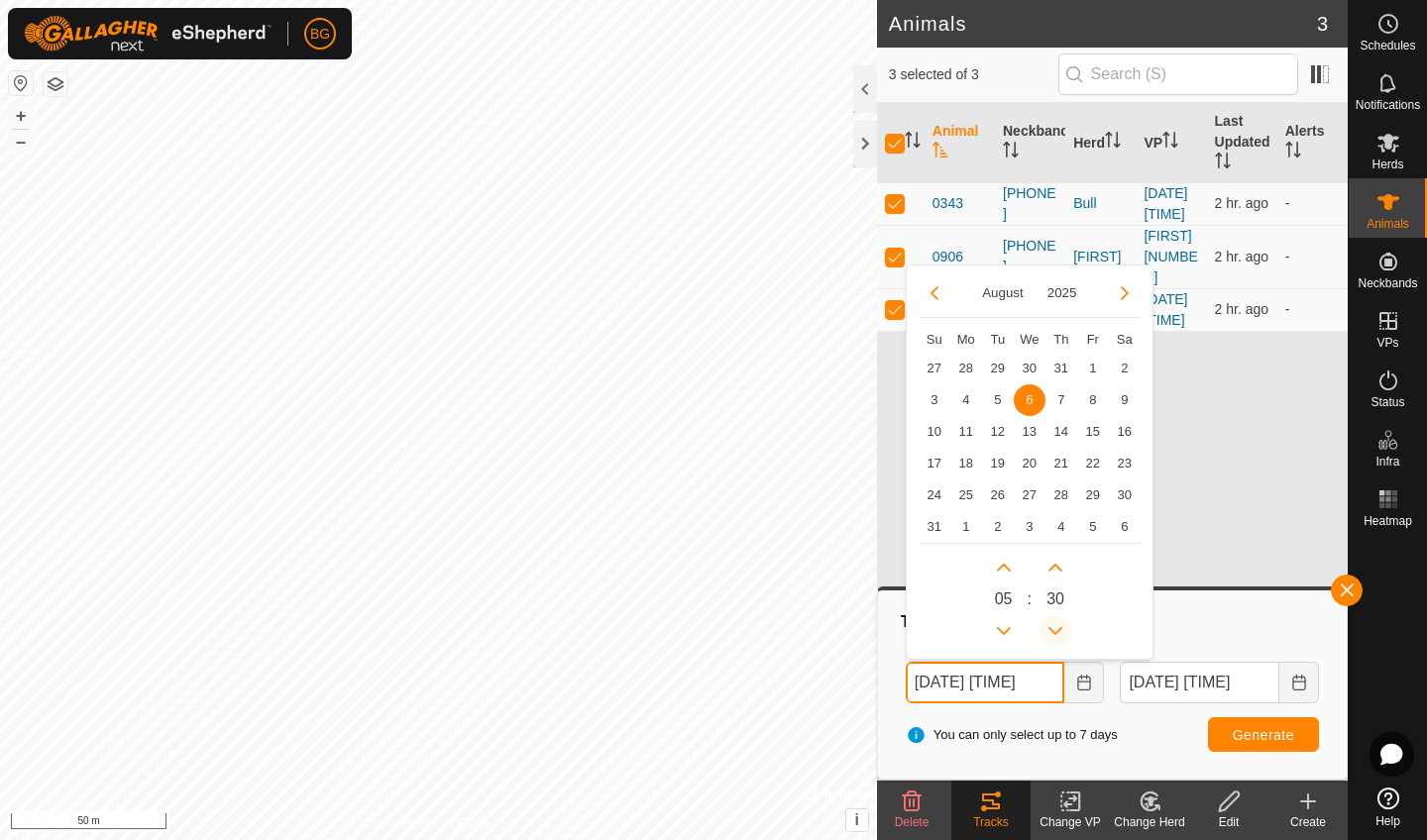 click 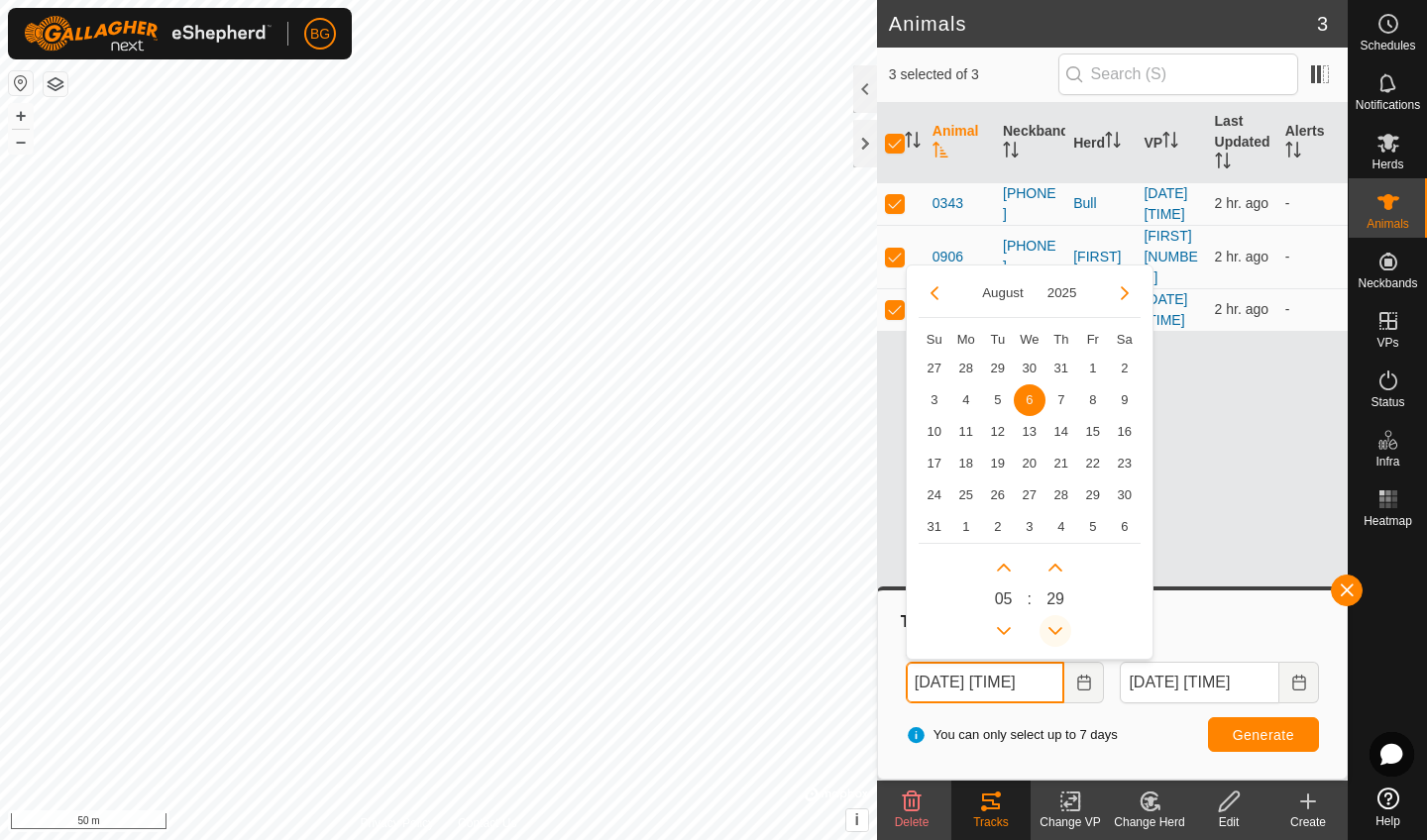 click 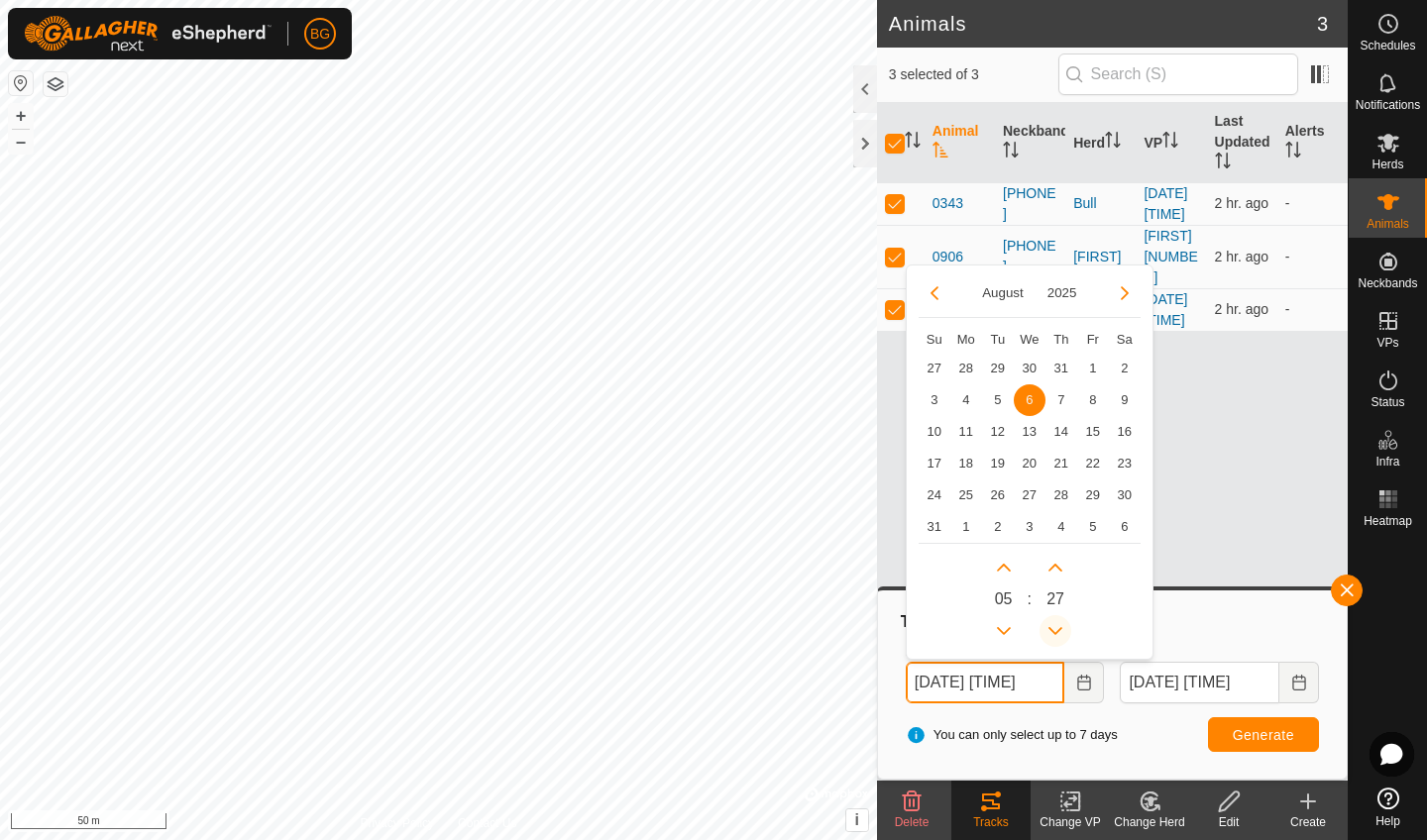 click 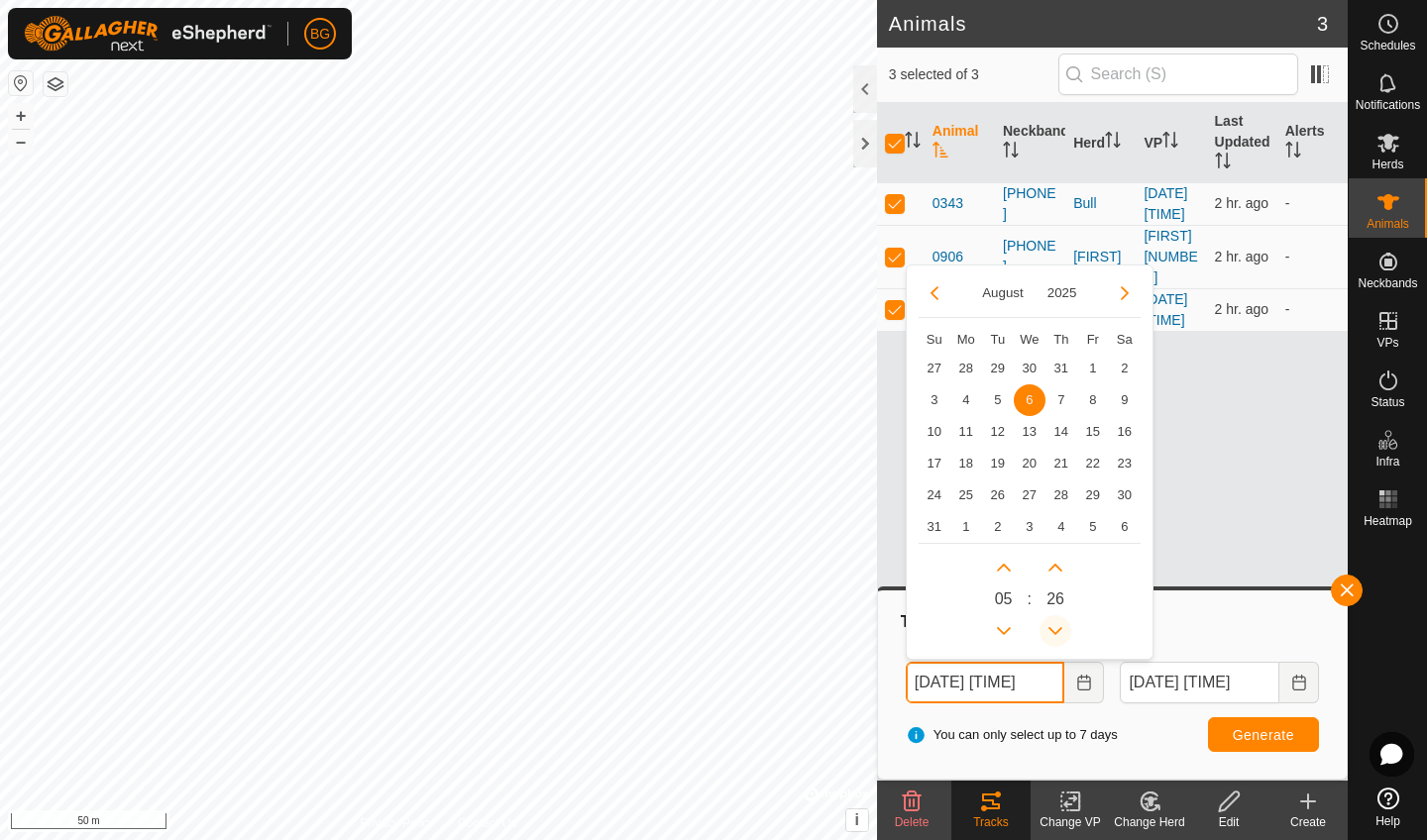 click 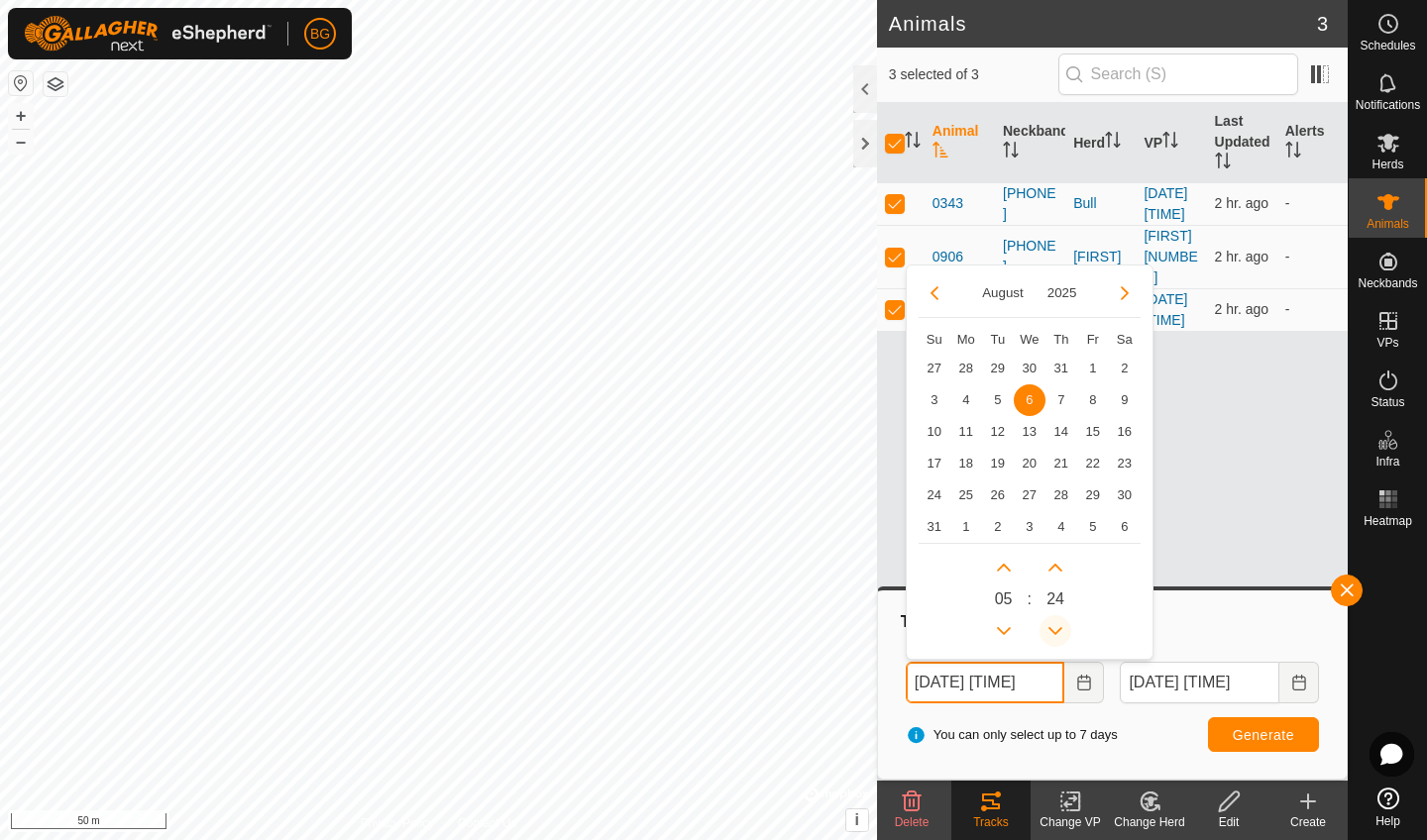 click 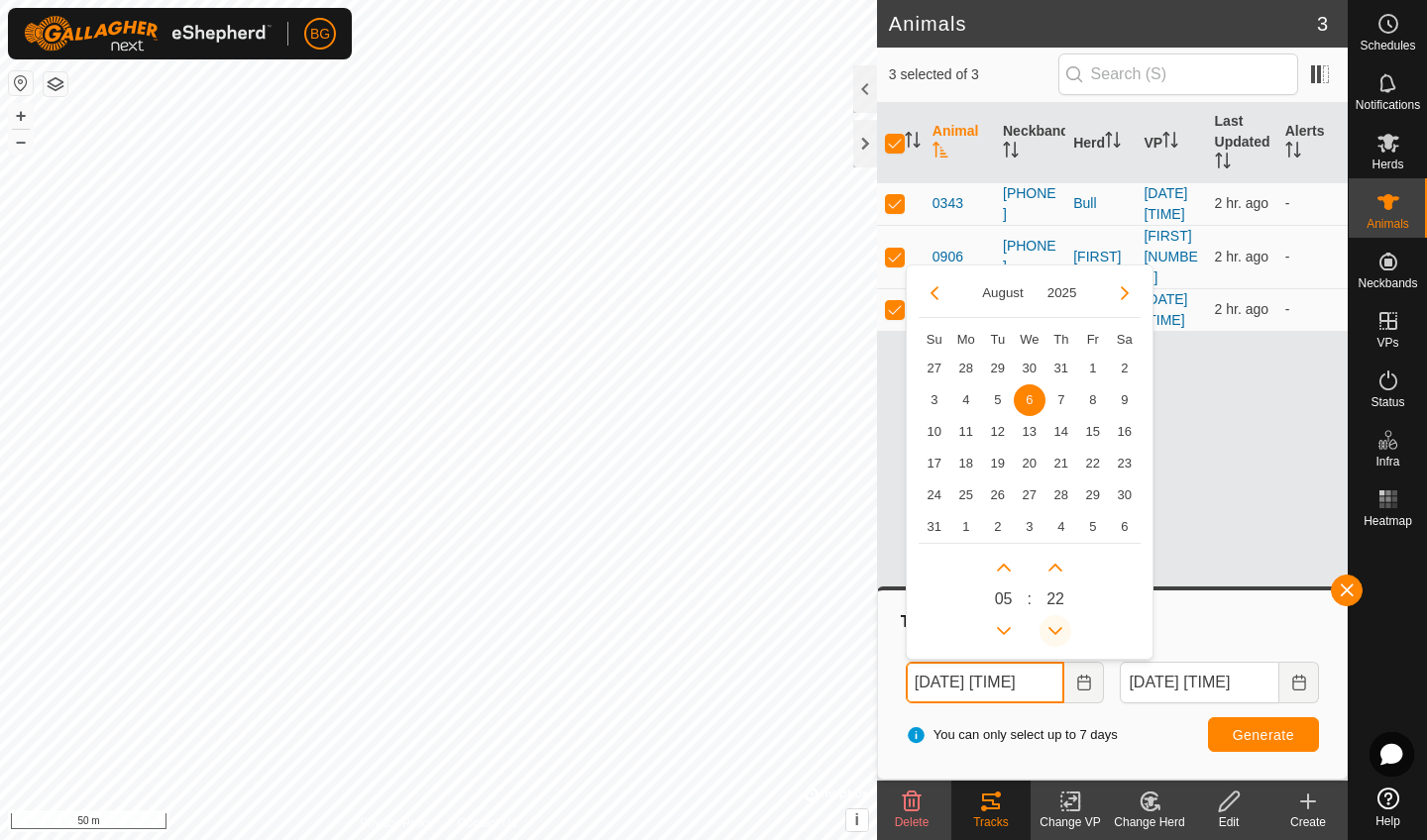 click 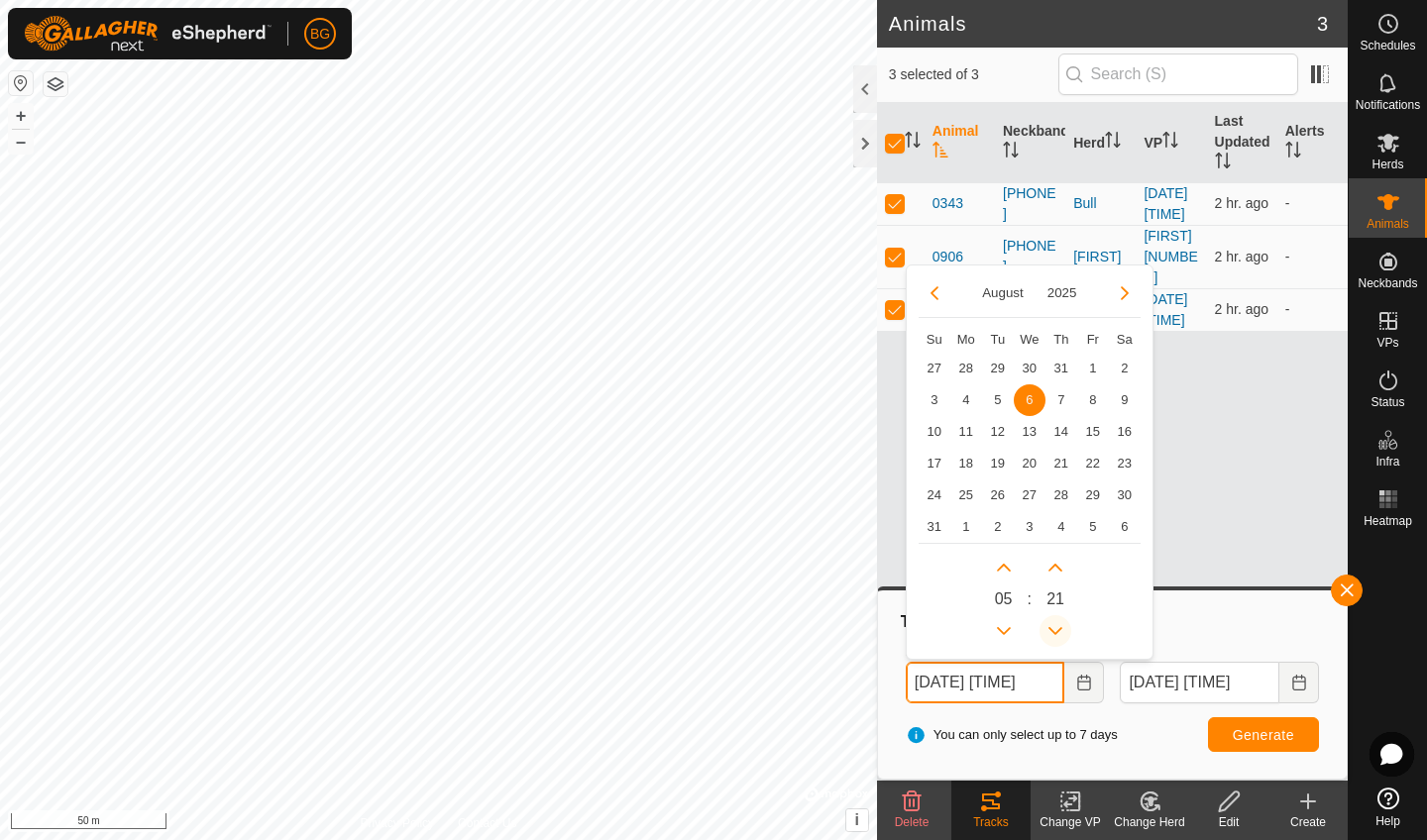 click 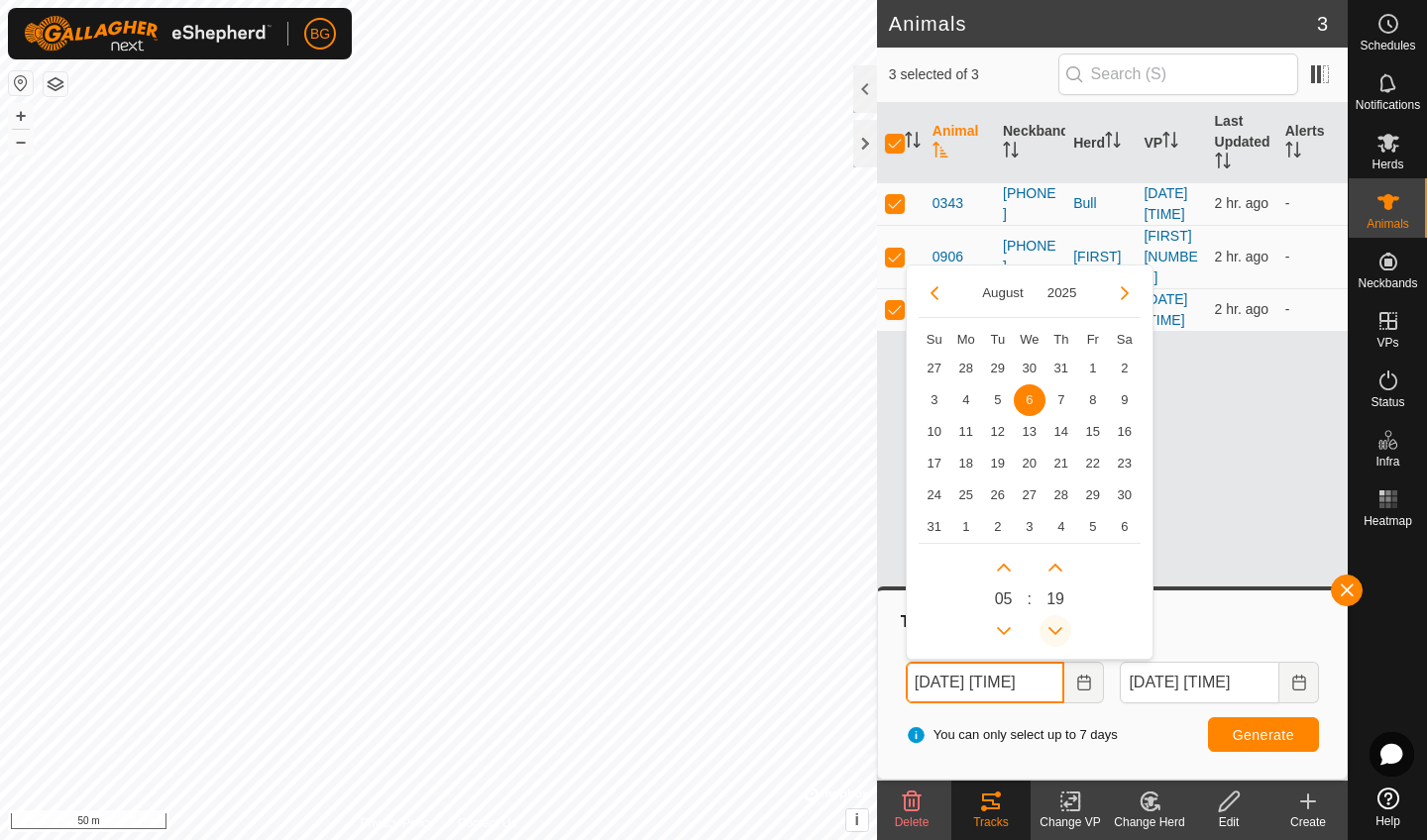 click 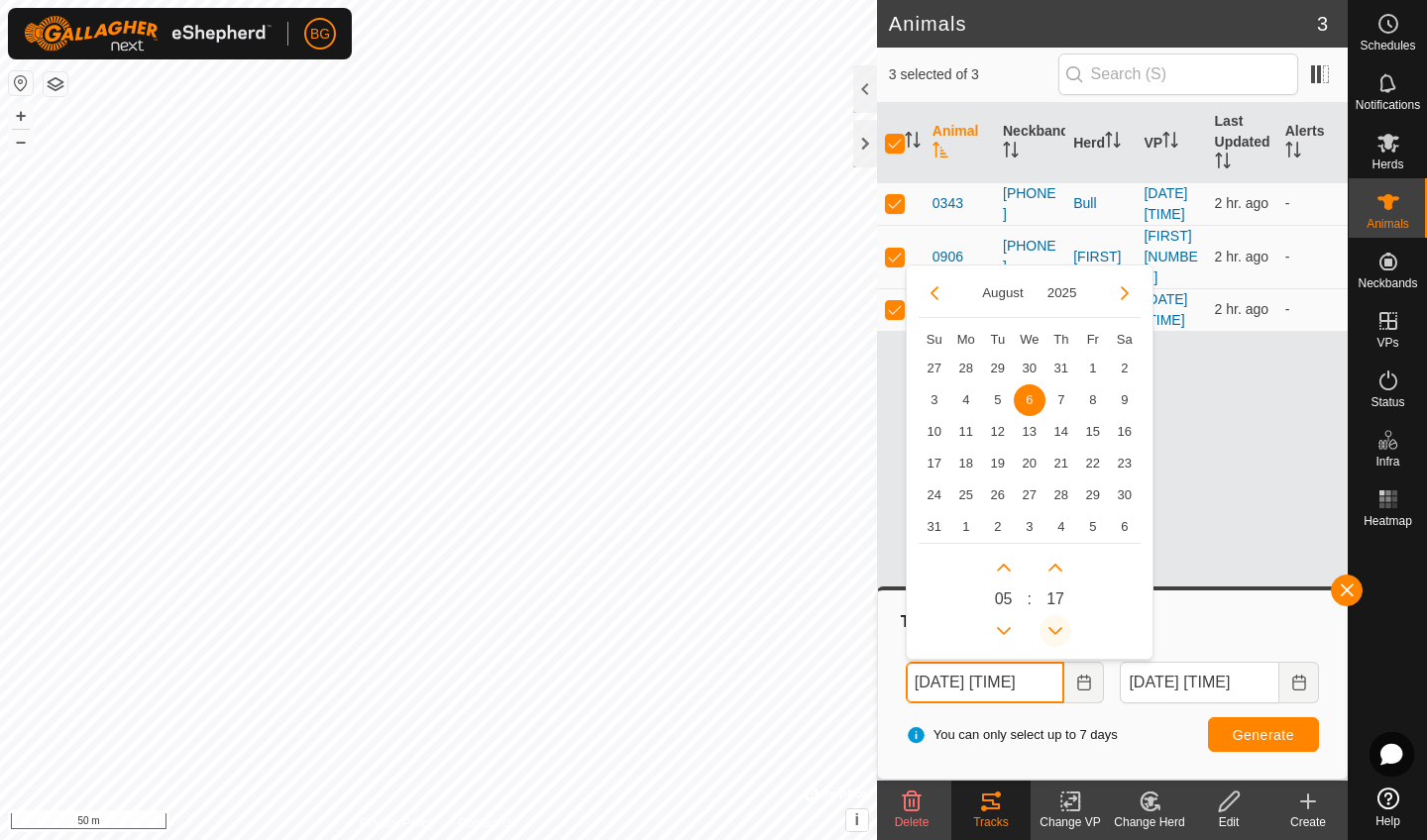 click 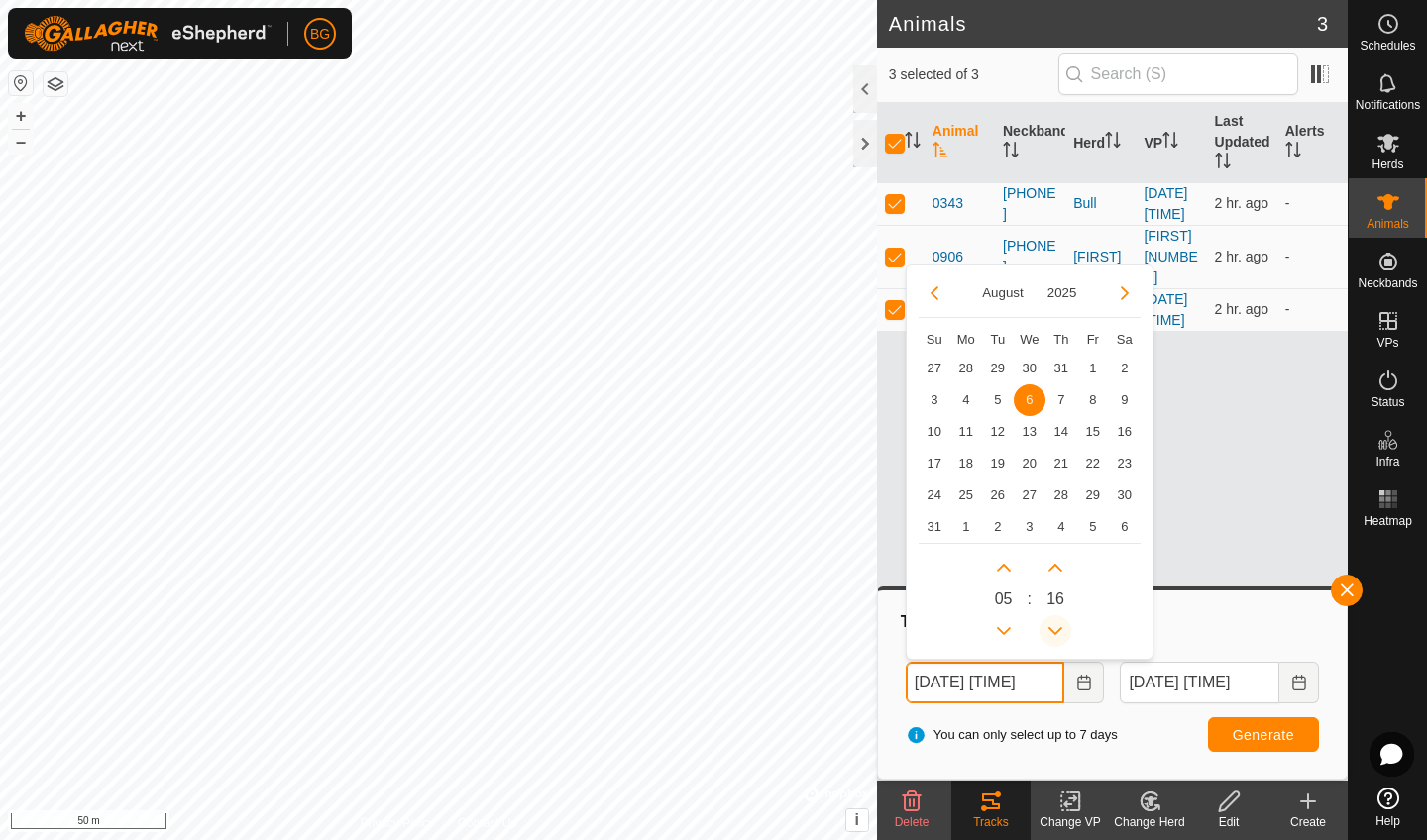 click 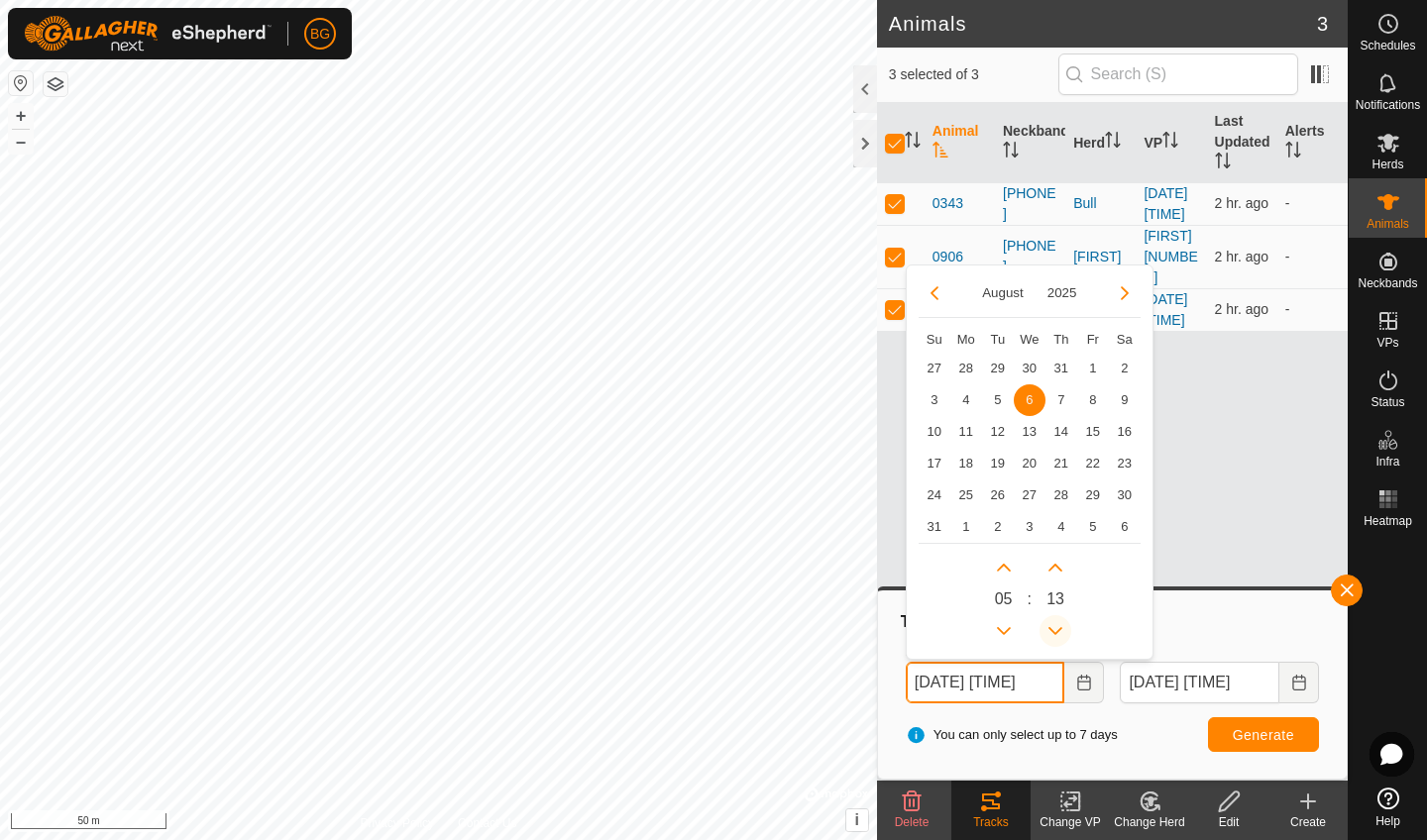 click 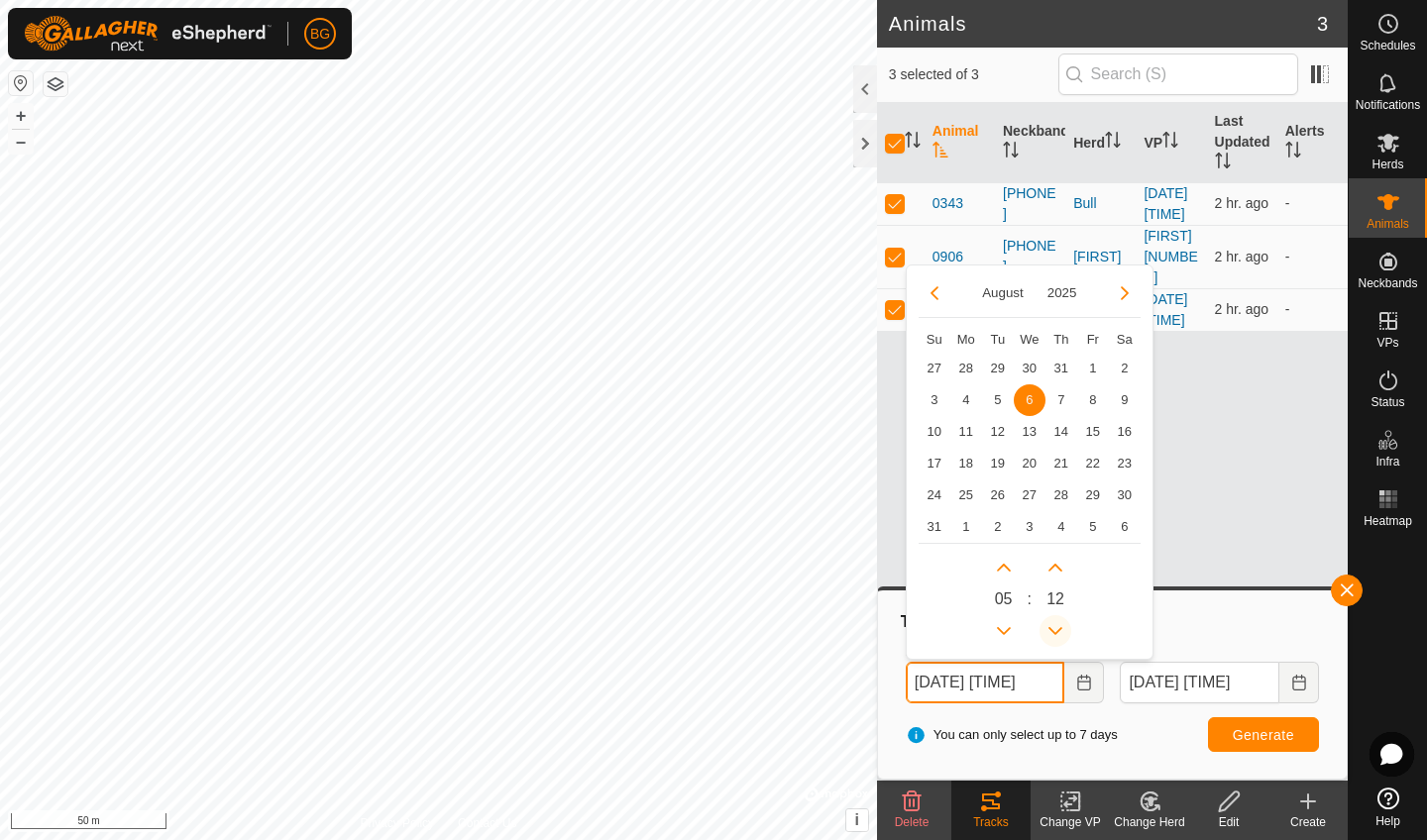 click at bounding box center (1055, 631) 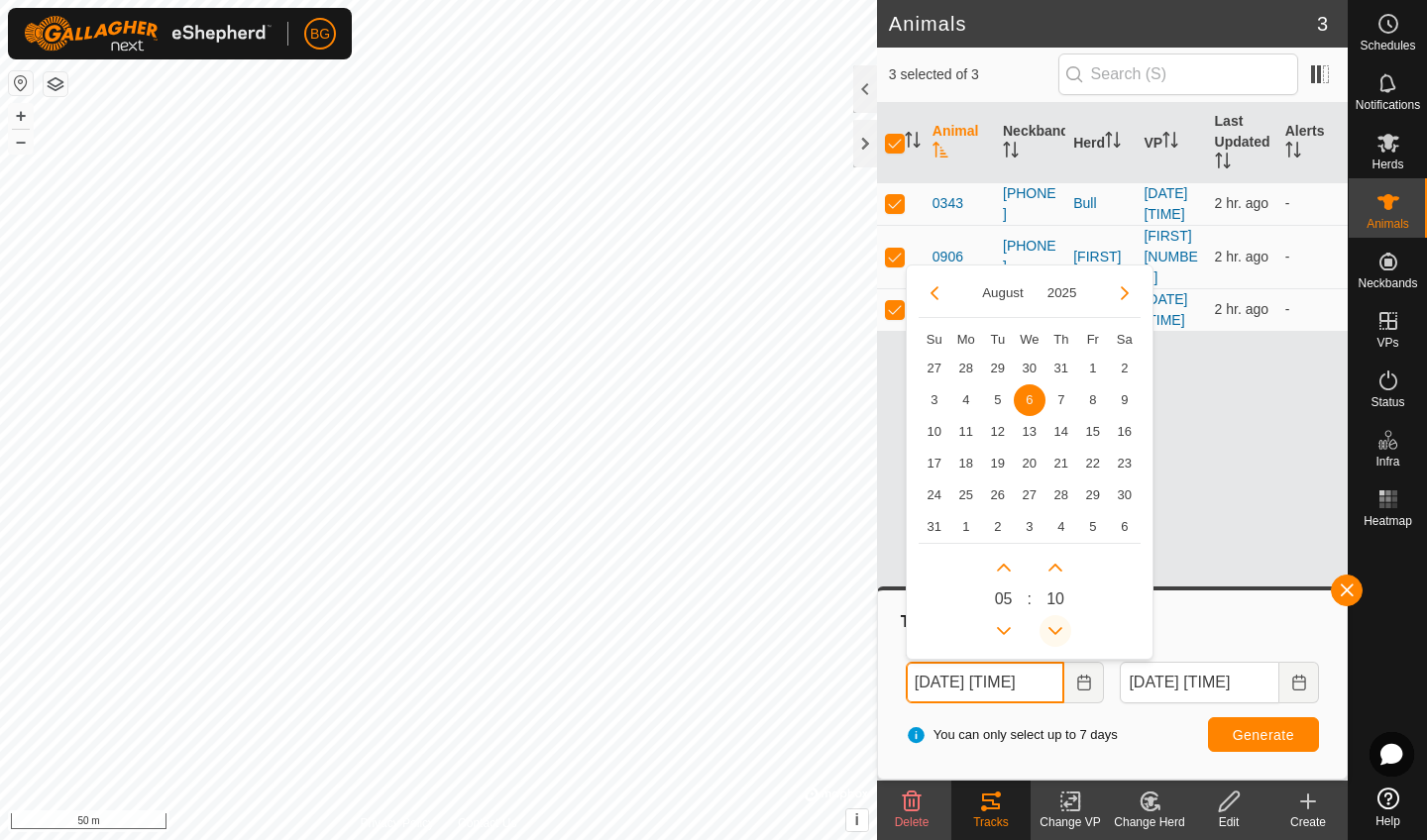click 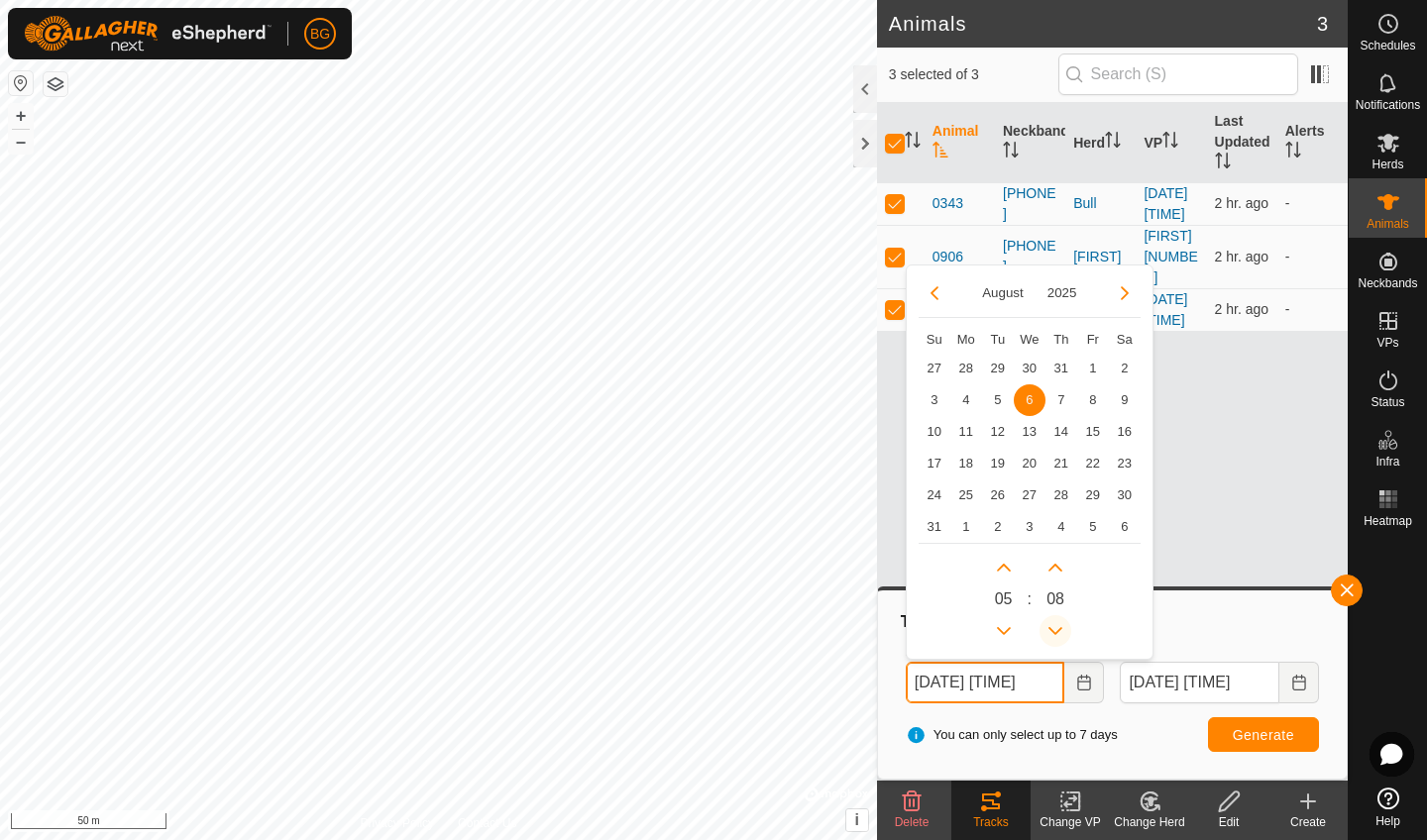 click 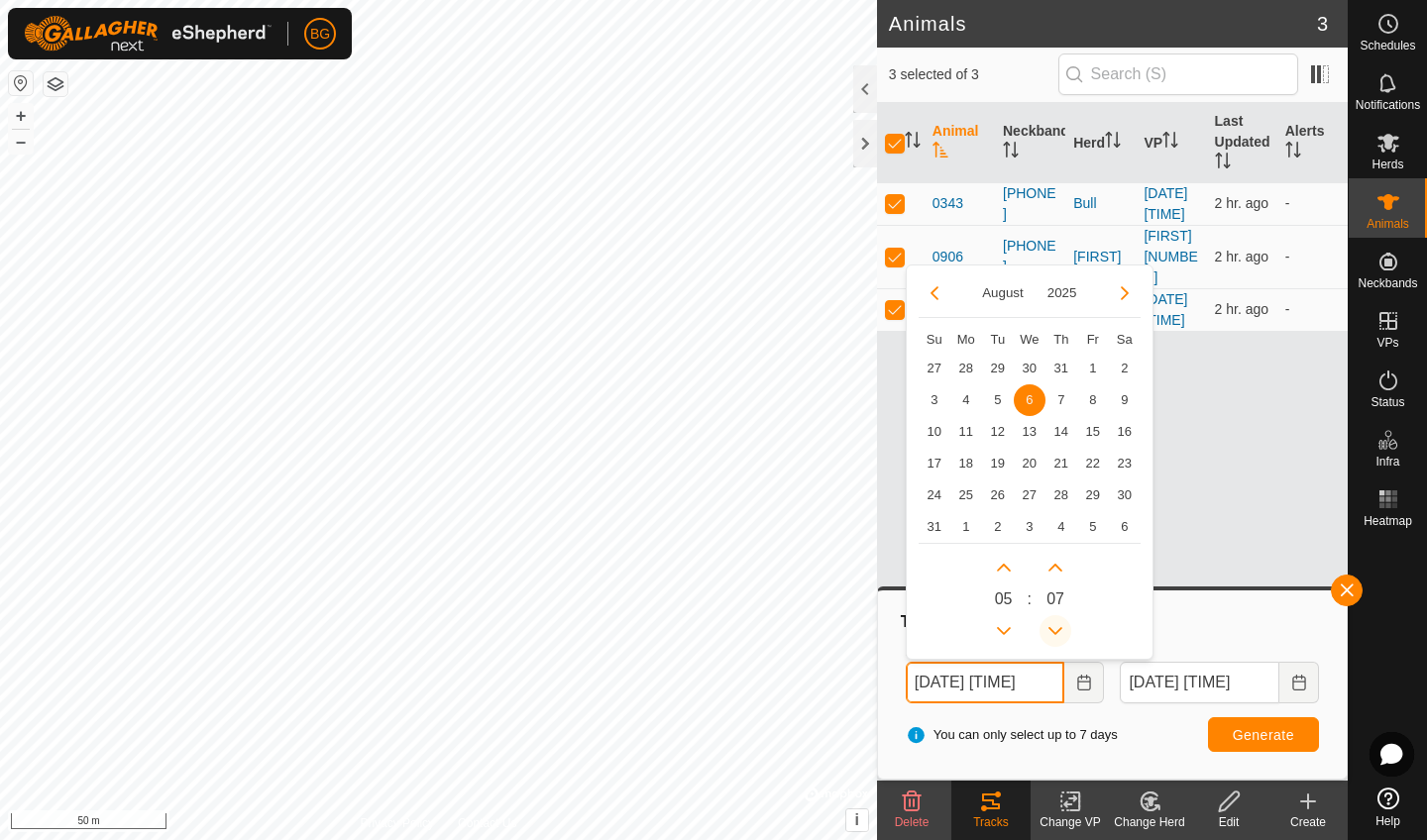 click 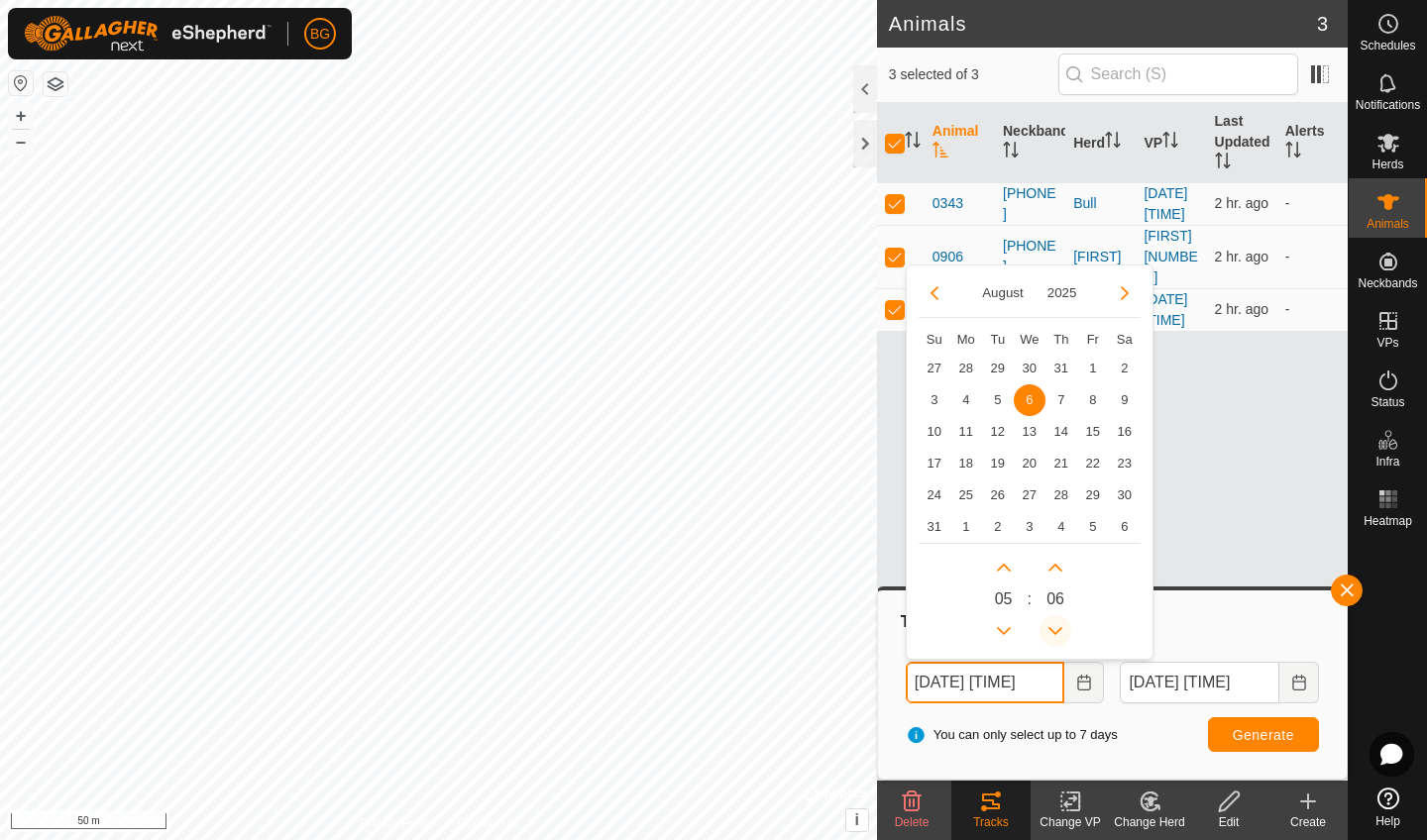 click 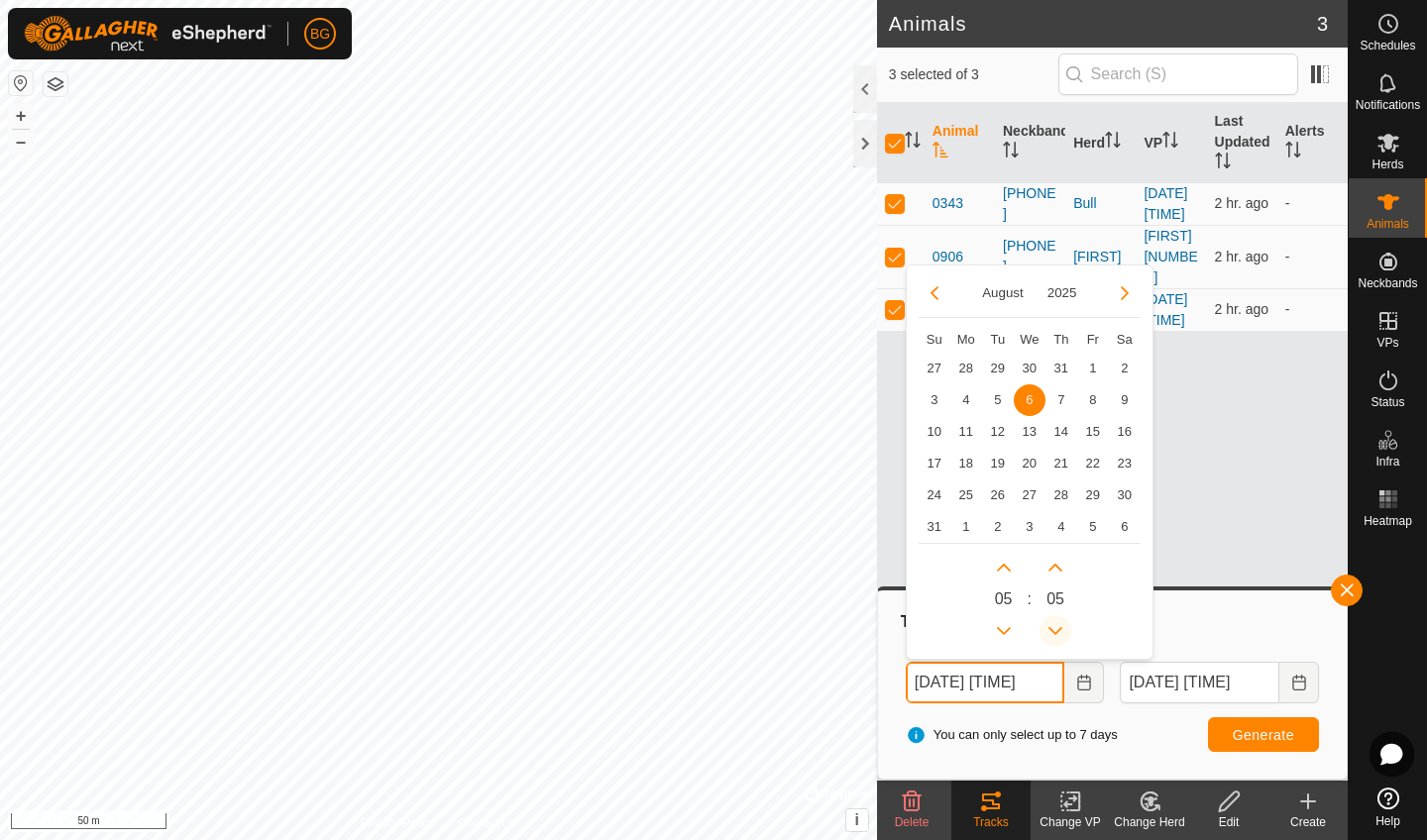 click at bounding box center [1055, 631] 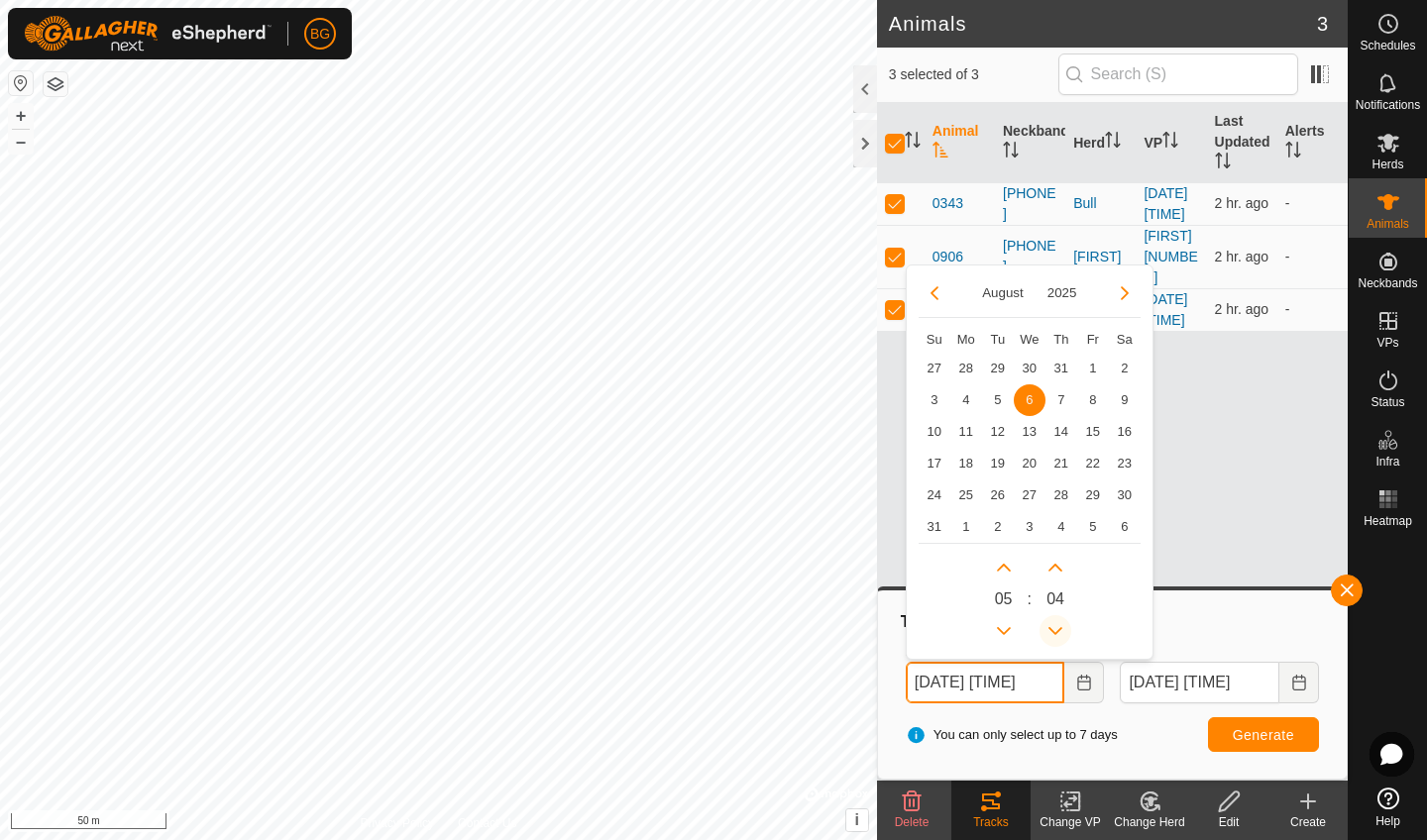 click at bounding box center [1055, 631] 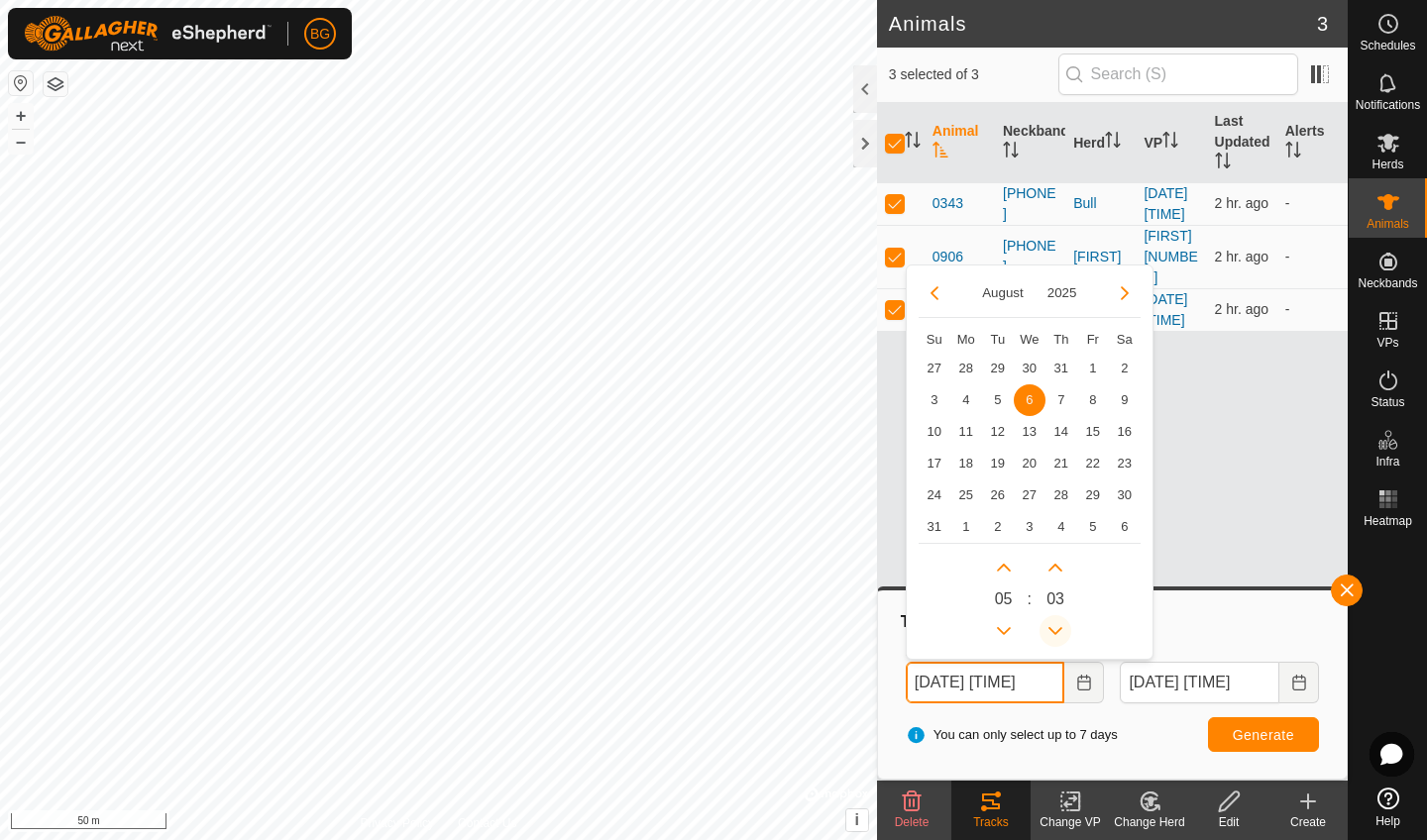 click at bounding box center [1055, 631] 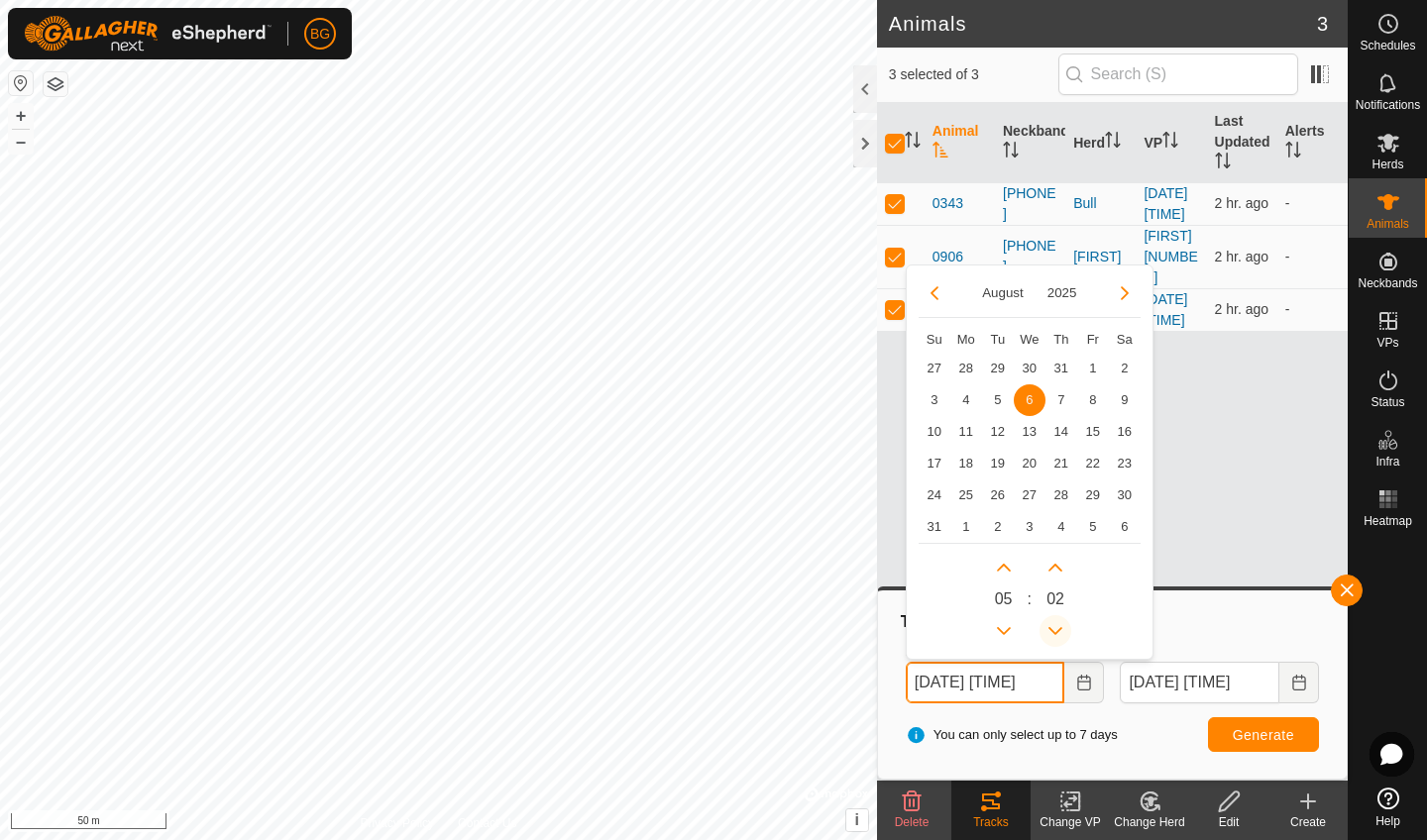 click 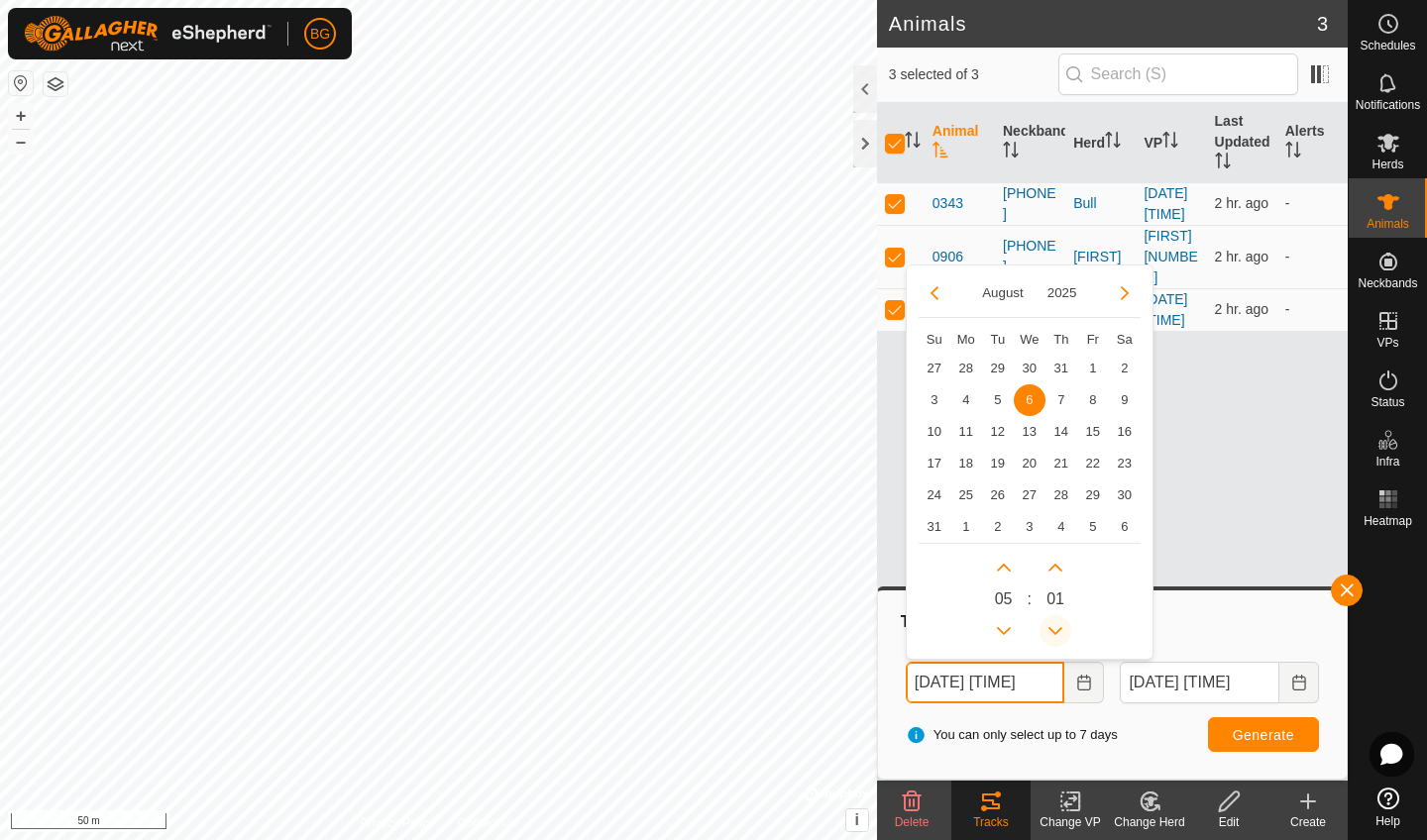click 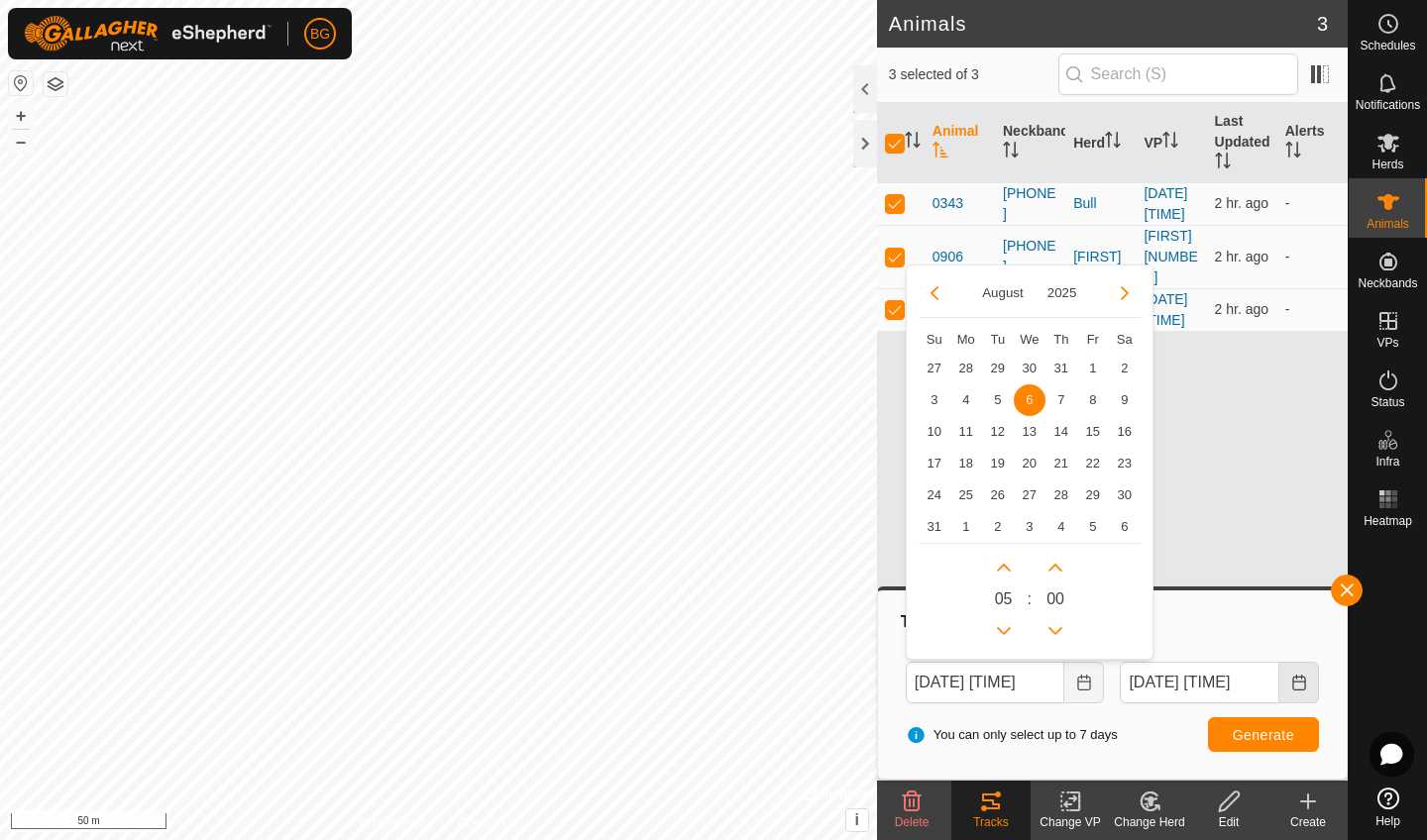 click 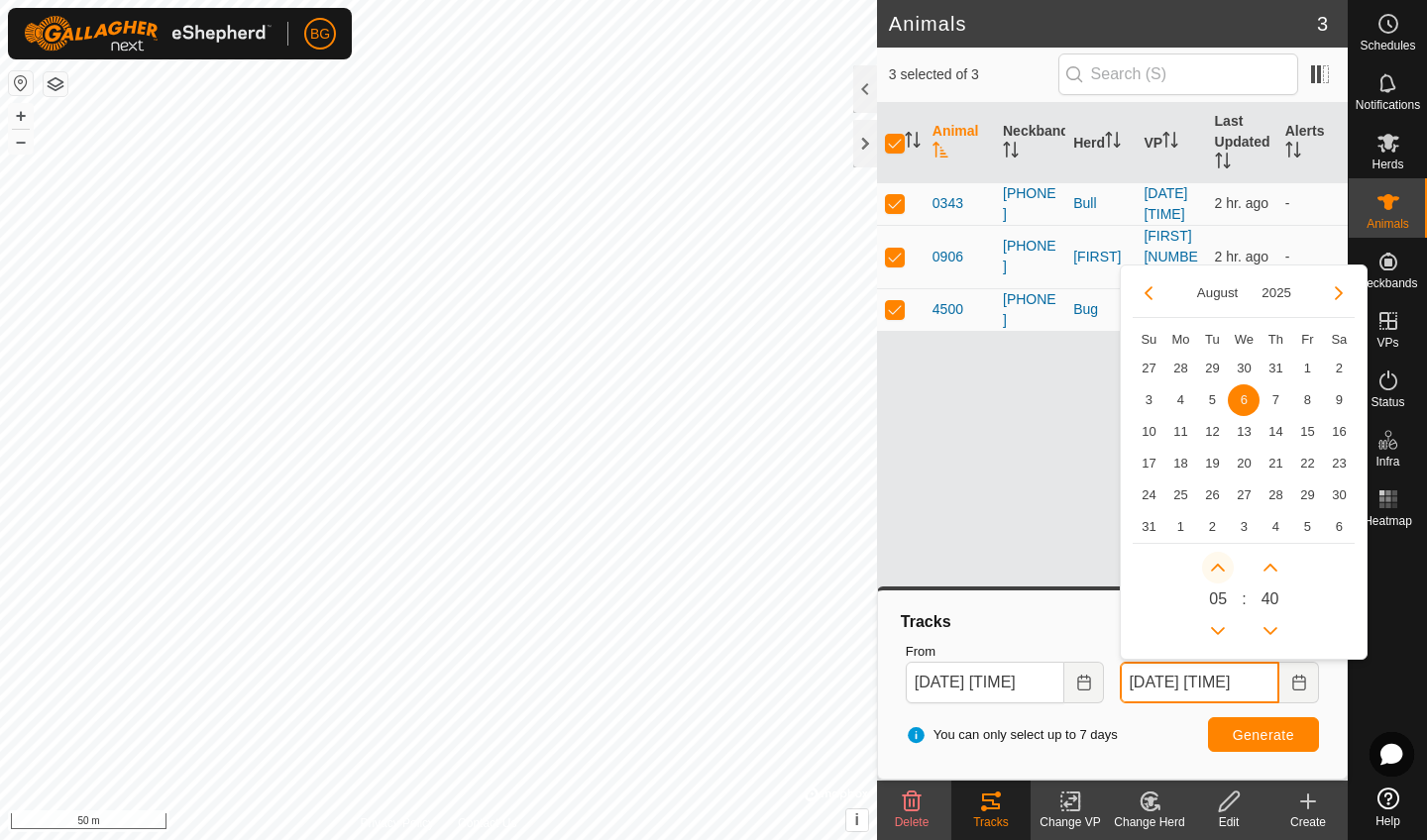 click at bounding box center (1218, 568) 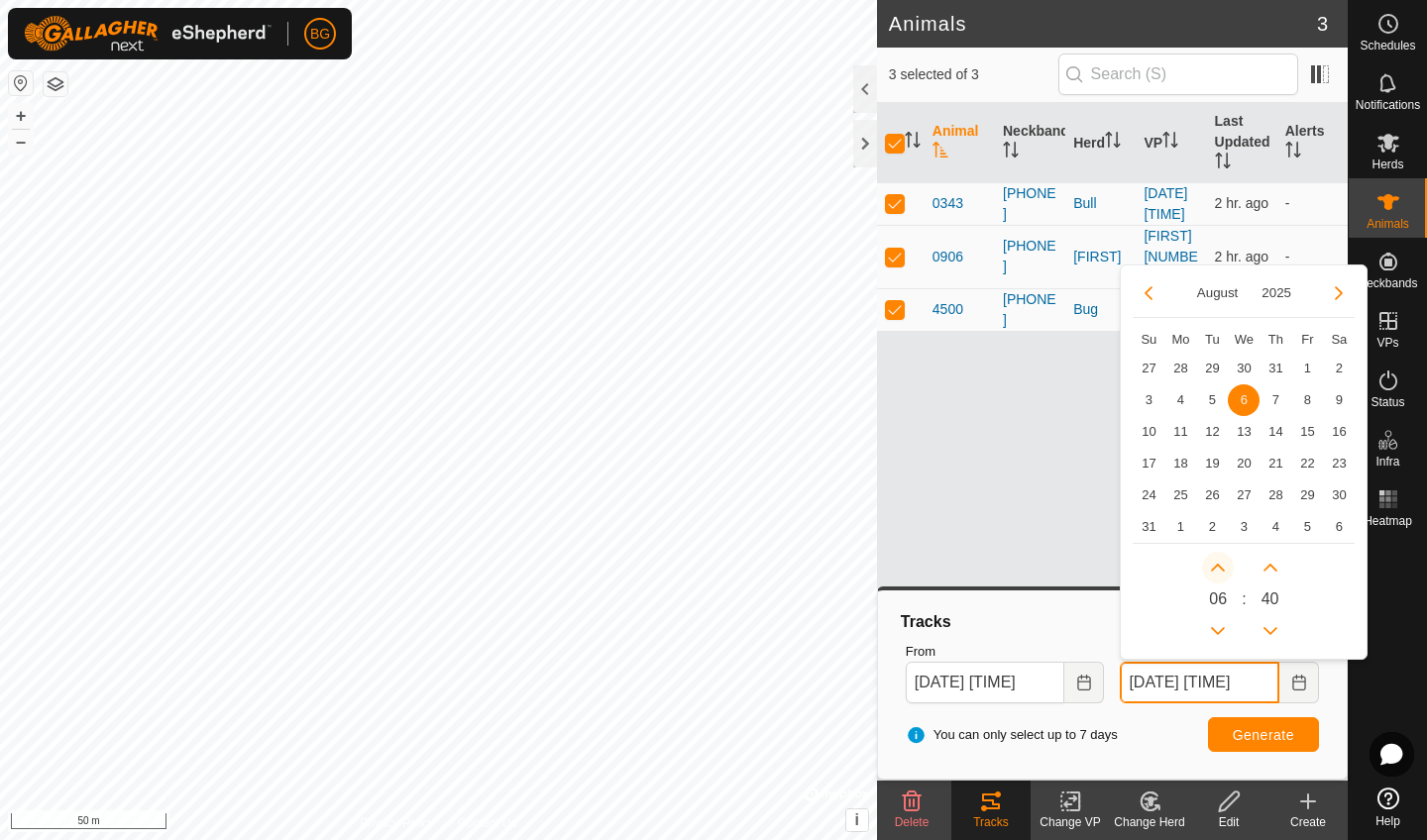 click at bounding box center [1218, 568] 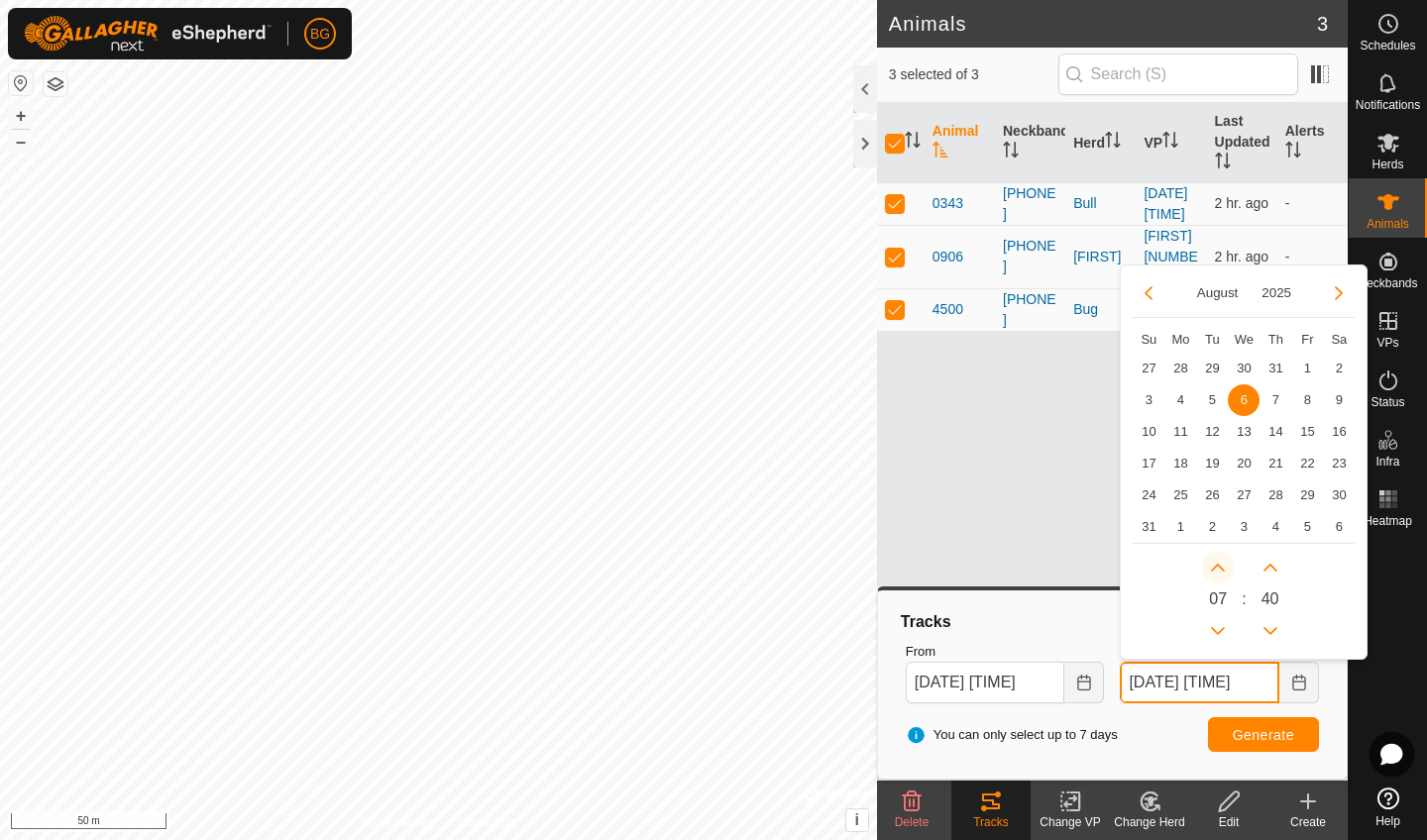click at bounding box center [1218, 568] 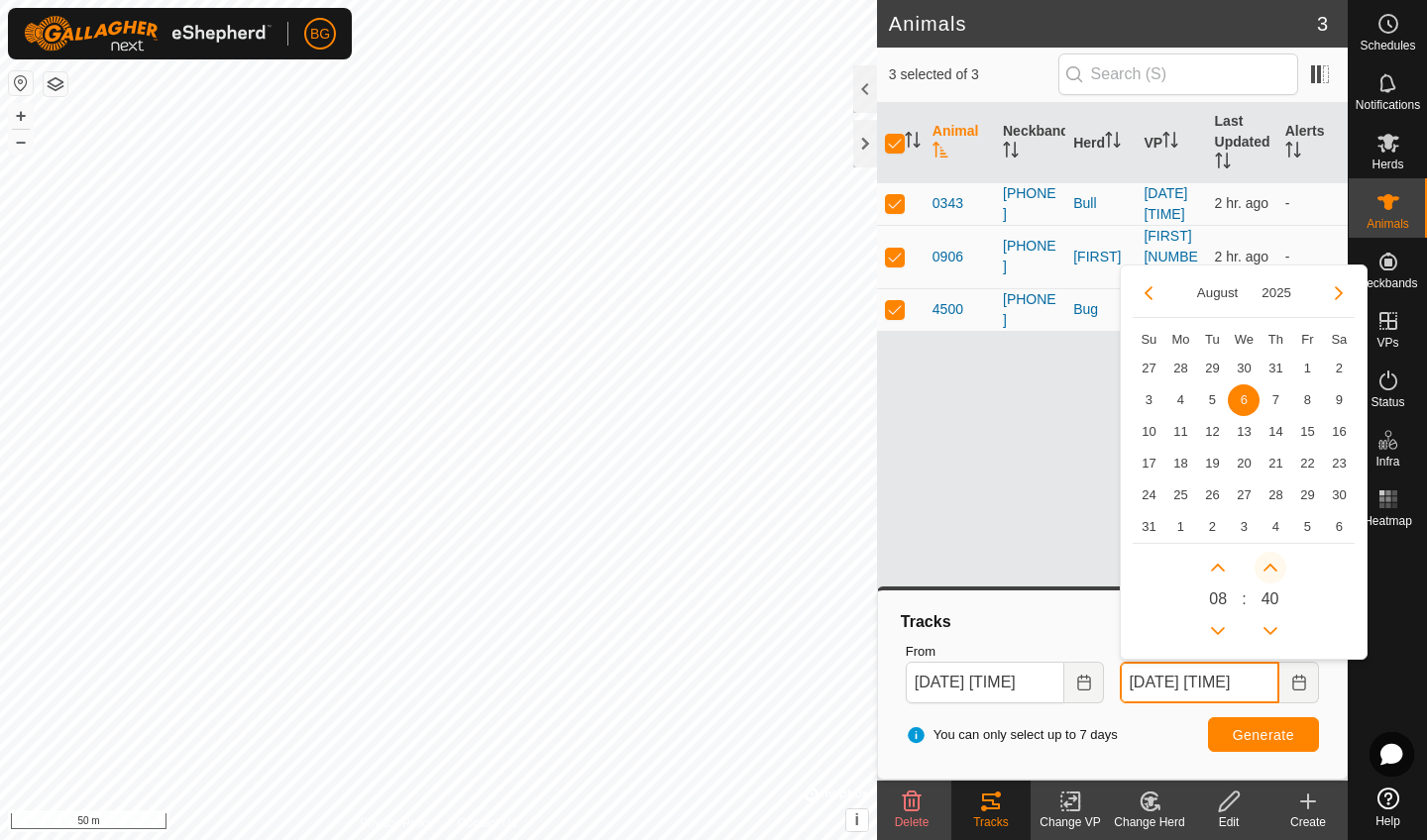 click at bounding box center (1270, 568) 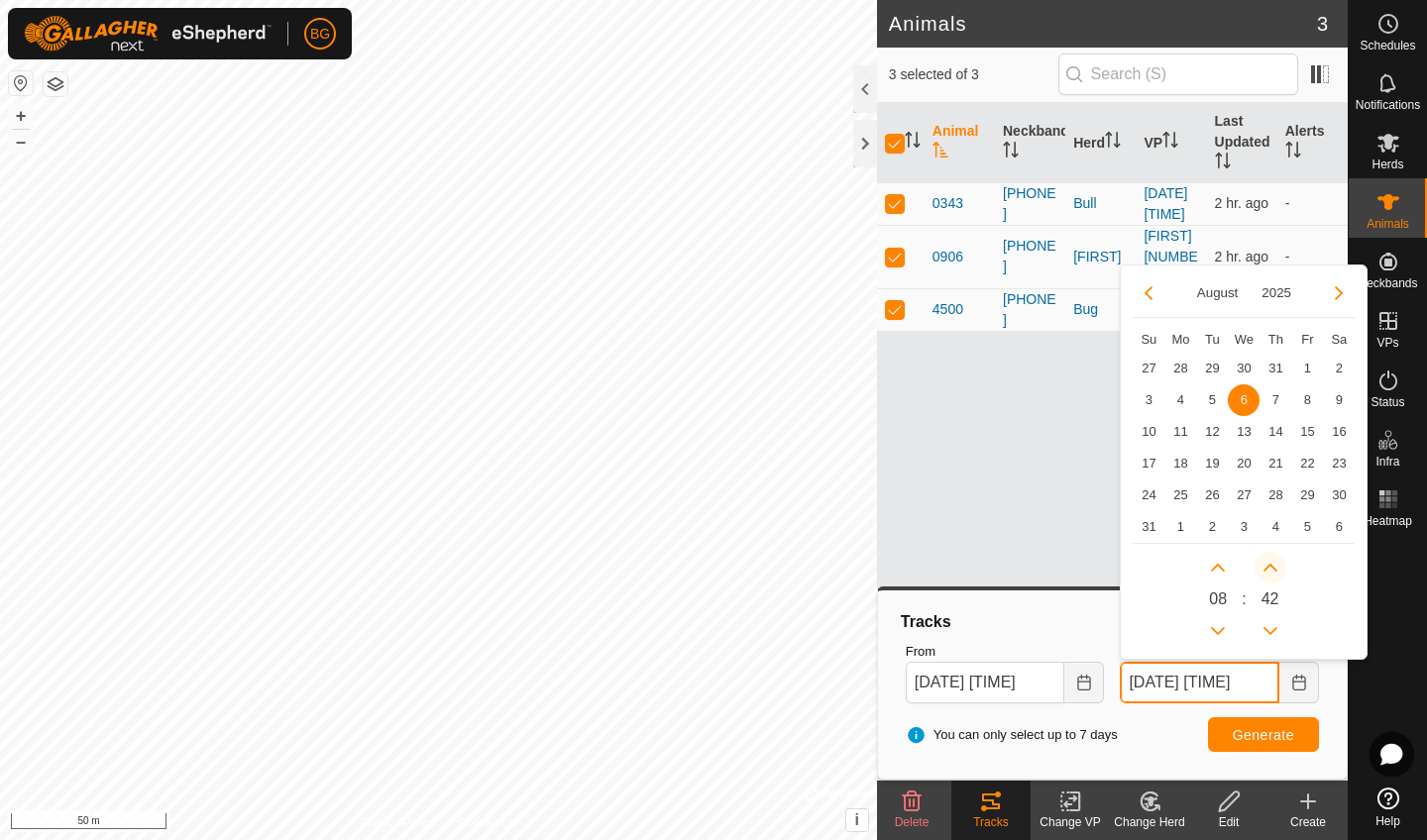 click at bounding box center [1270, 568] 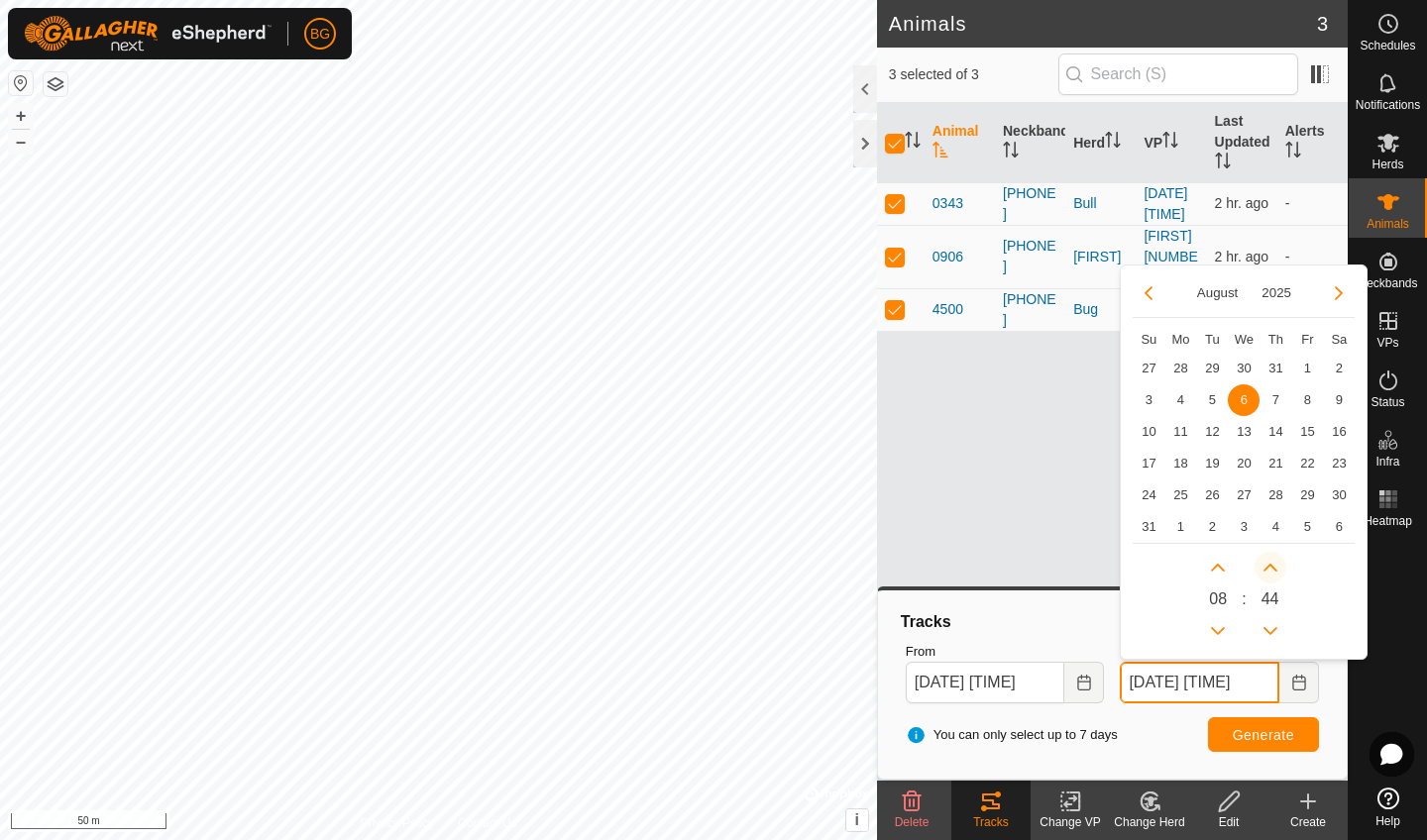 click at bounding box center [1270, 568] 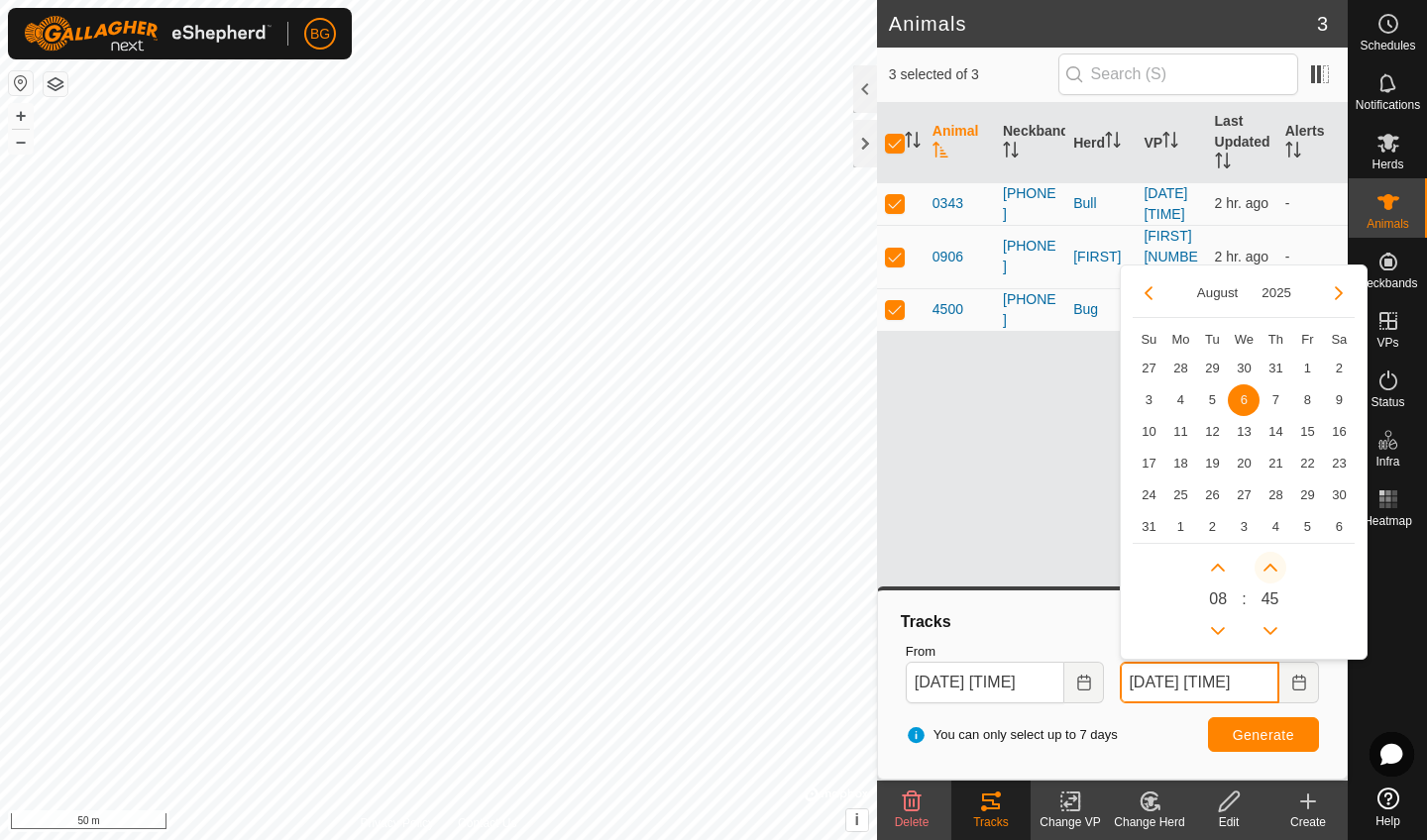 click 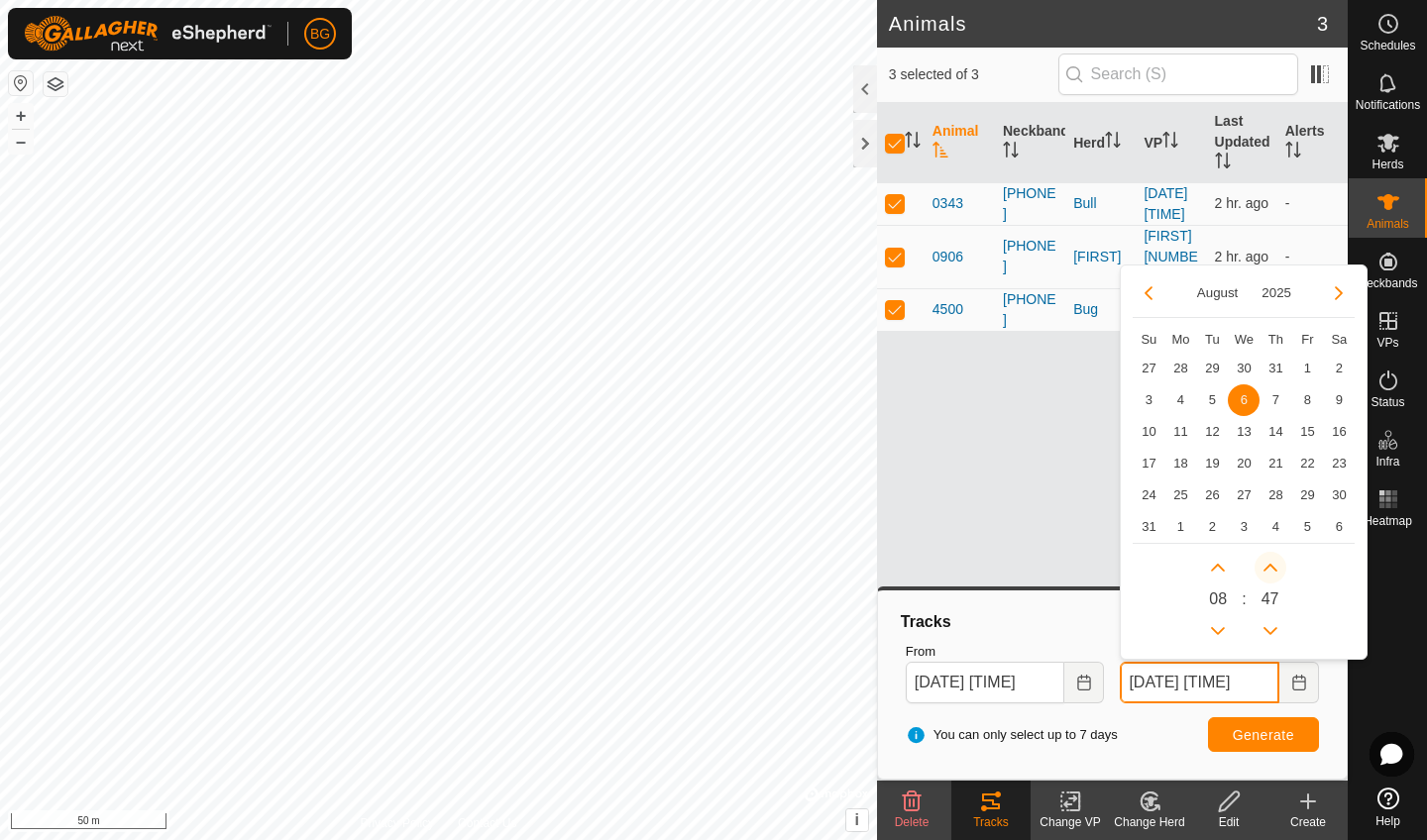 click at bounding box center (1270, 568) 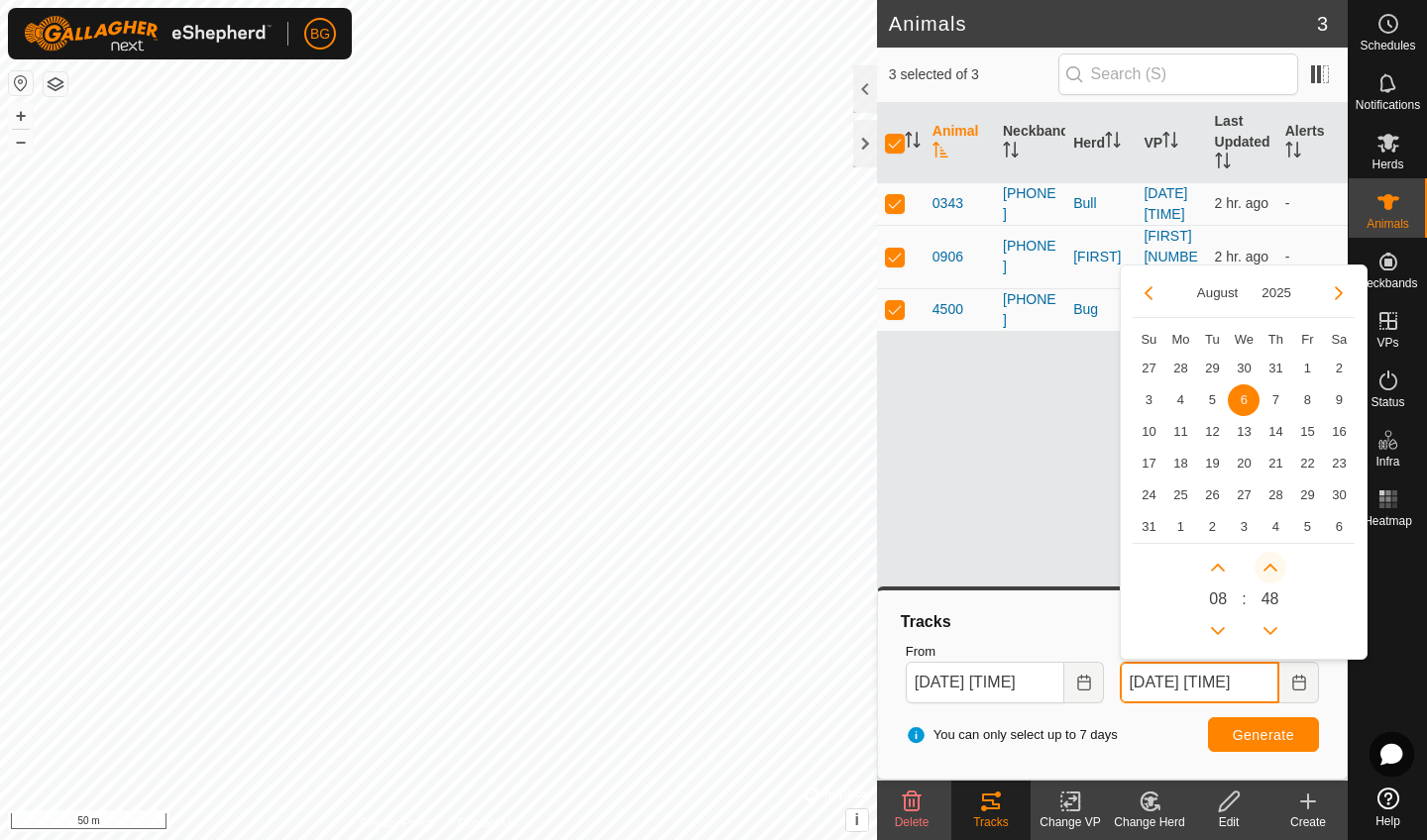 click 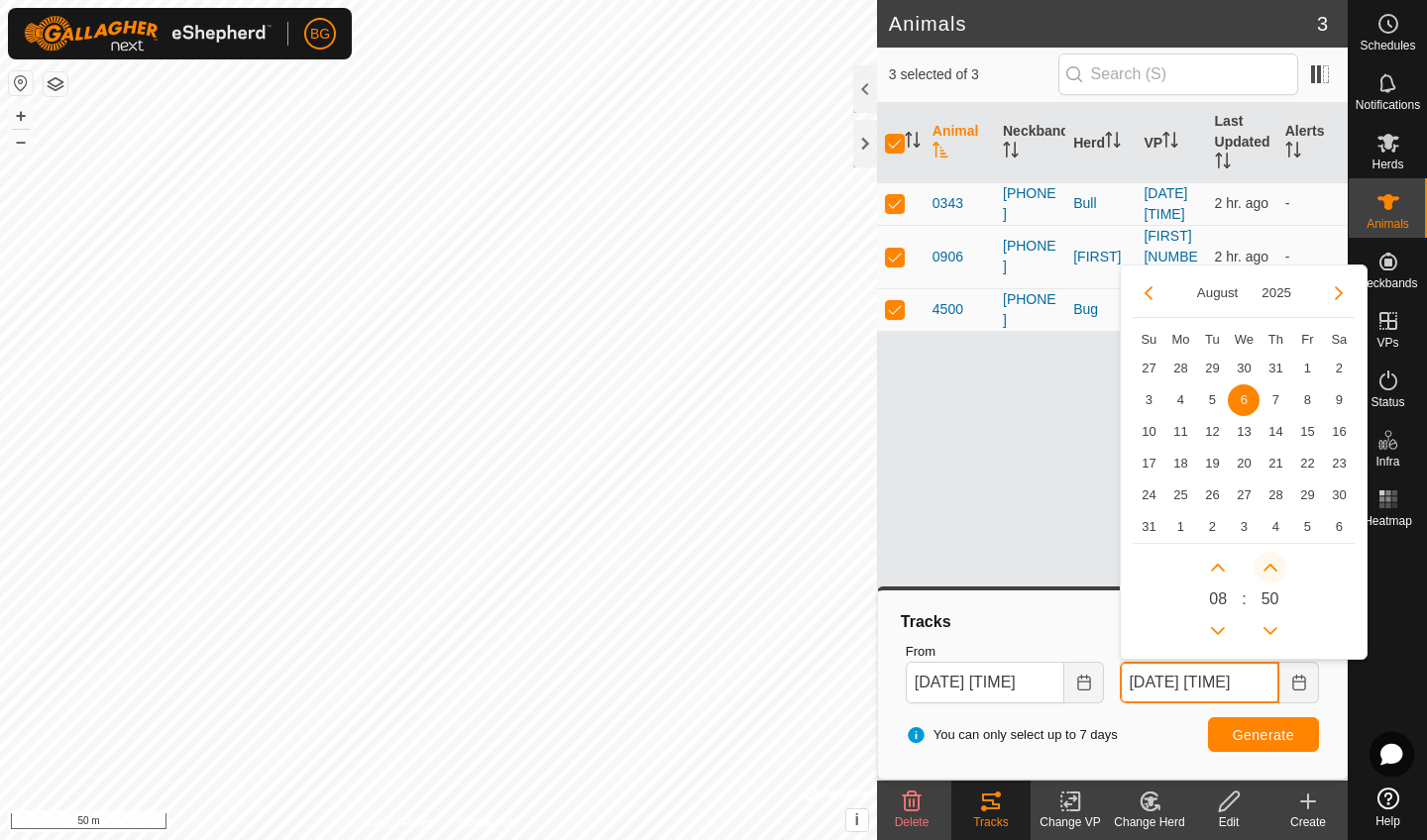 click 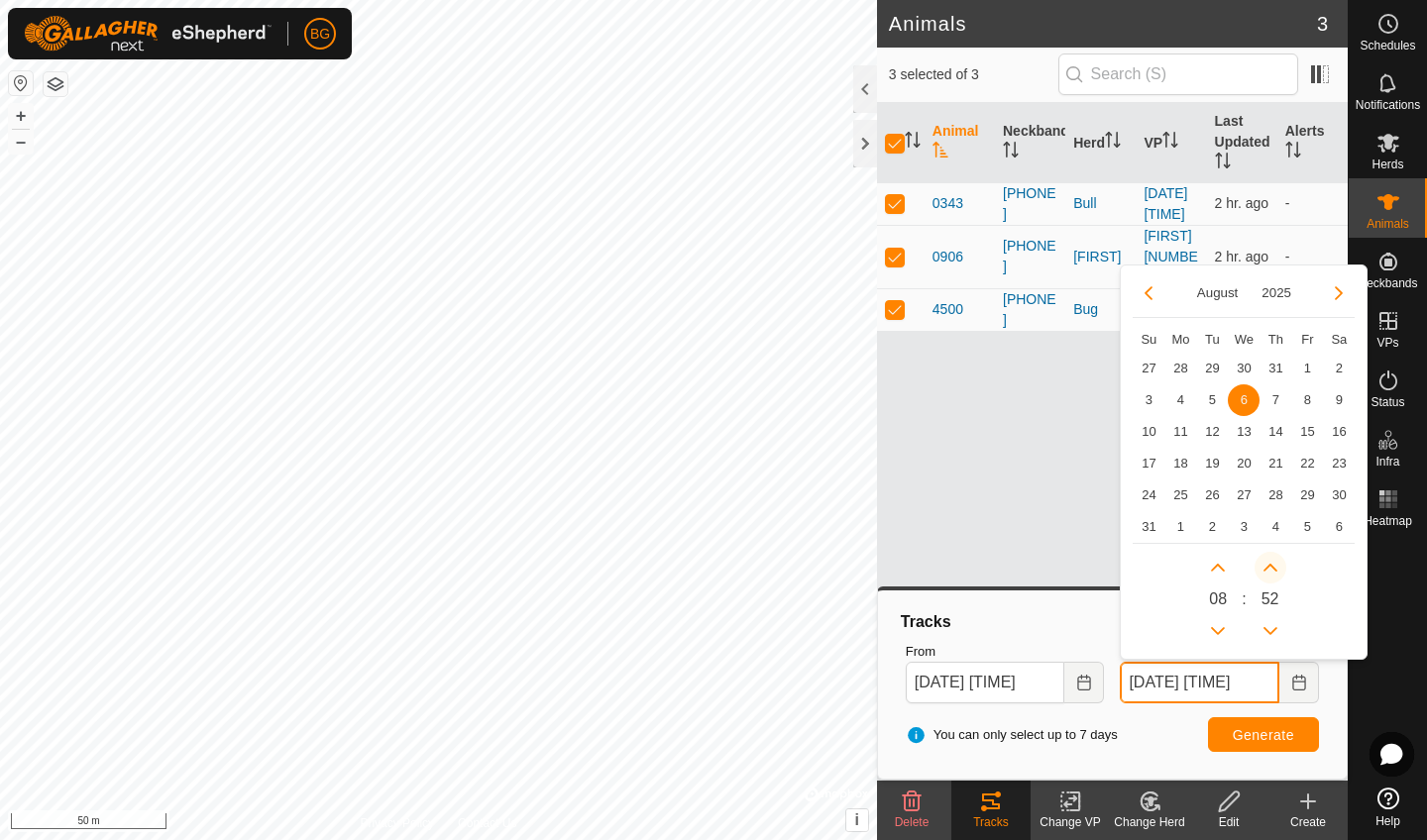 click 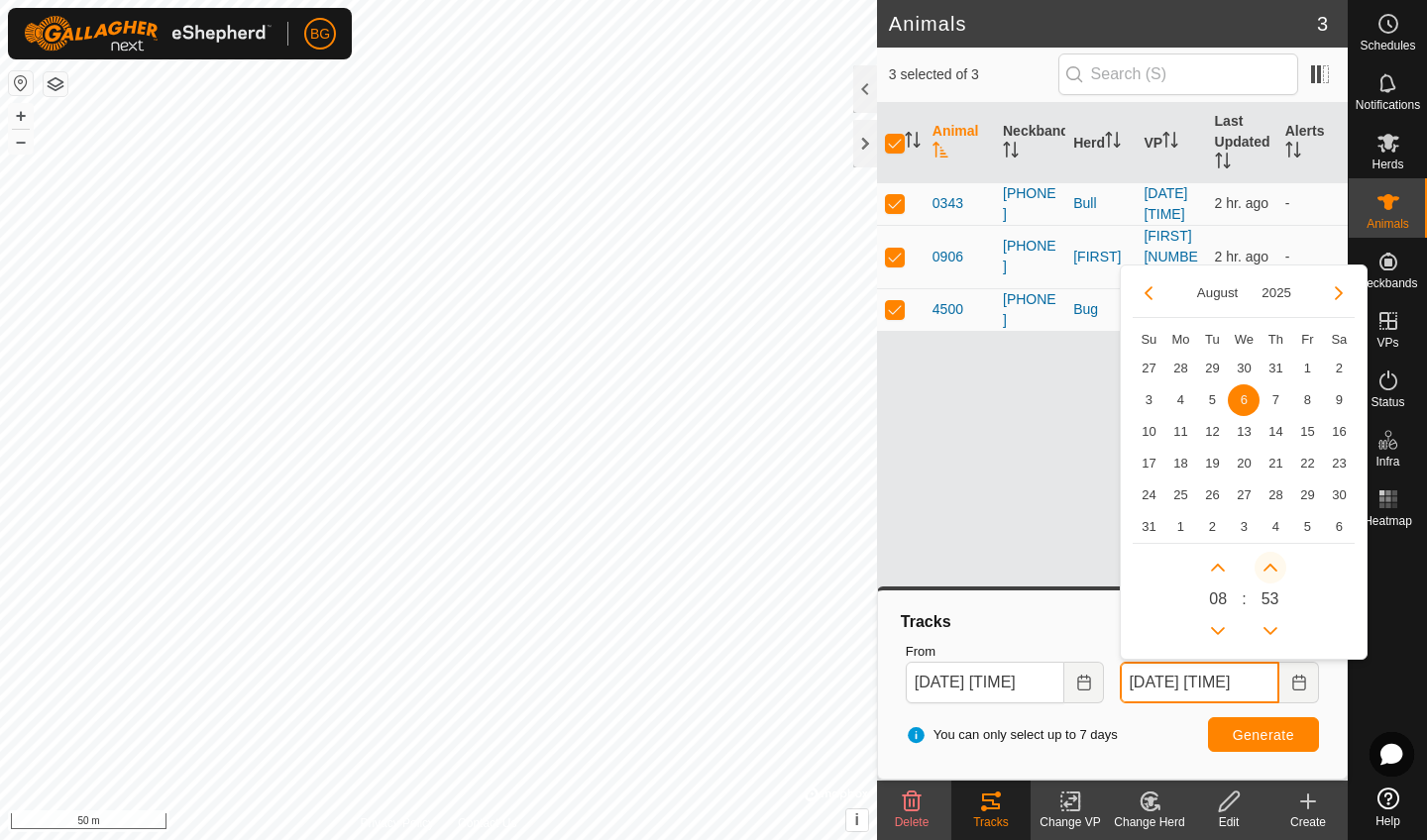 click 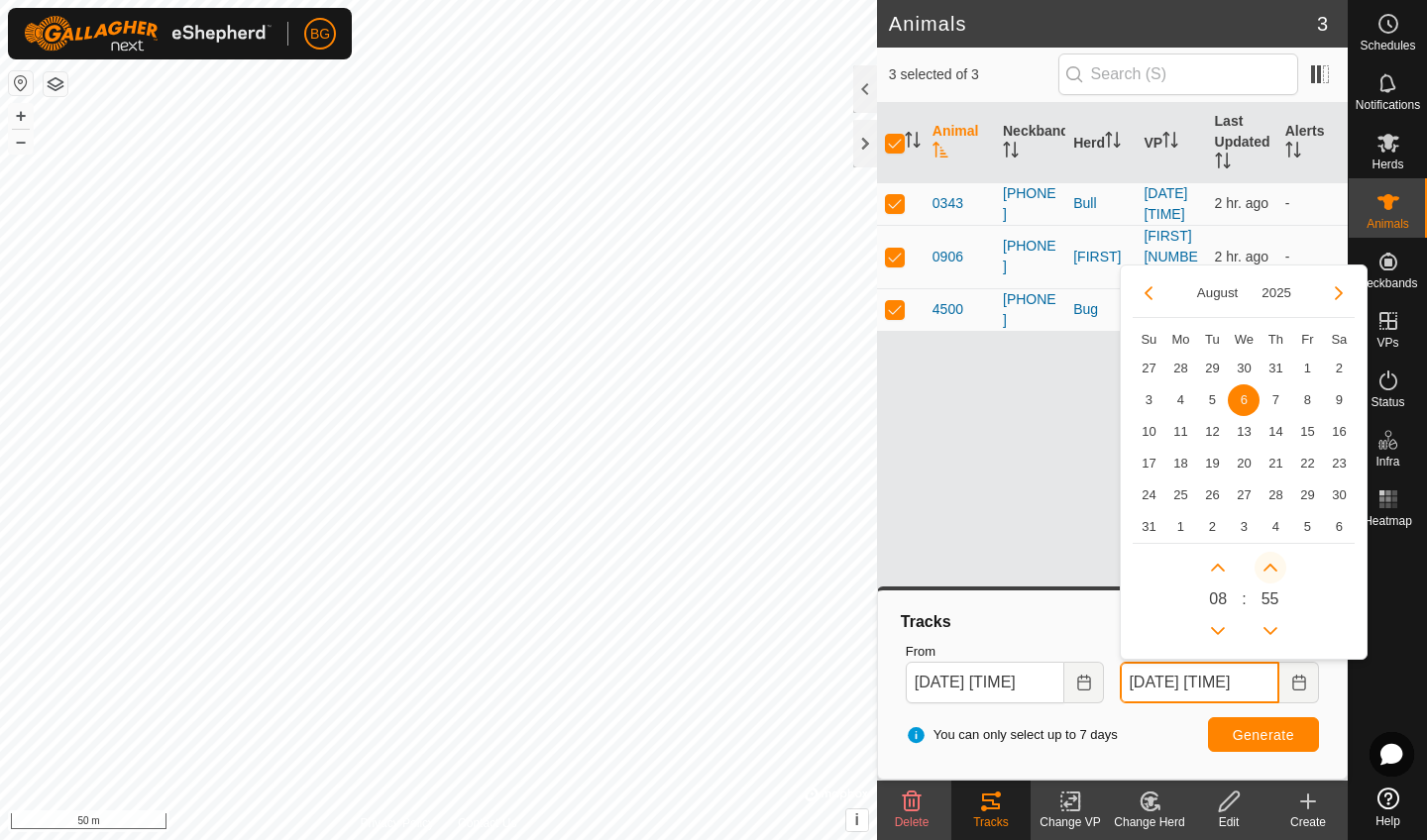 click 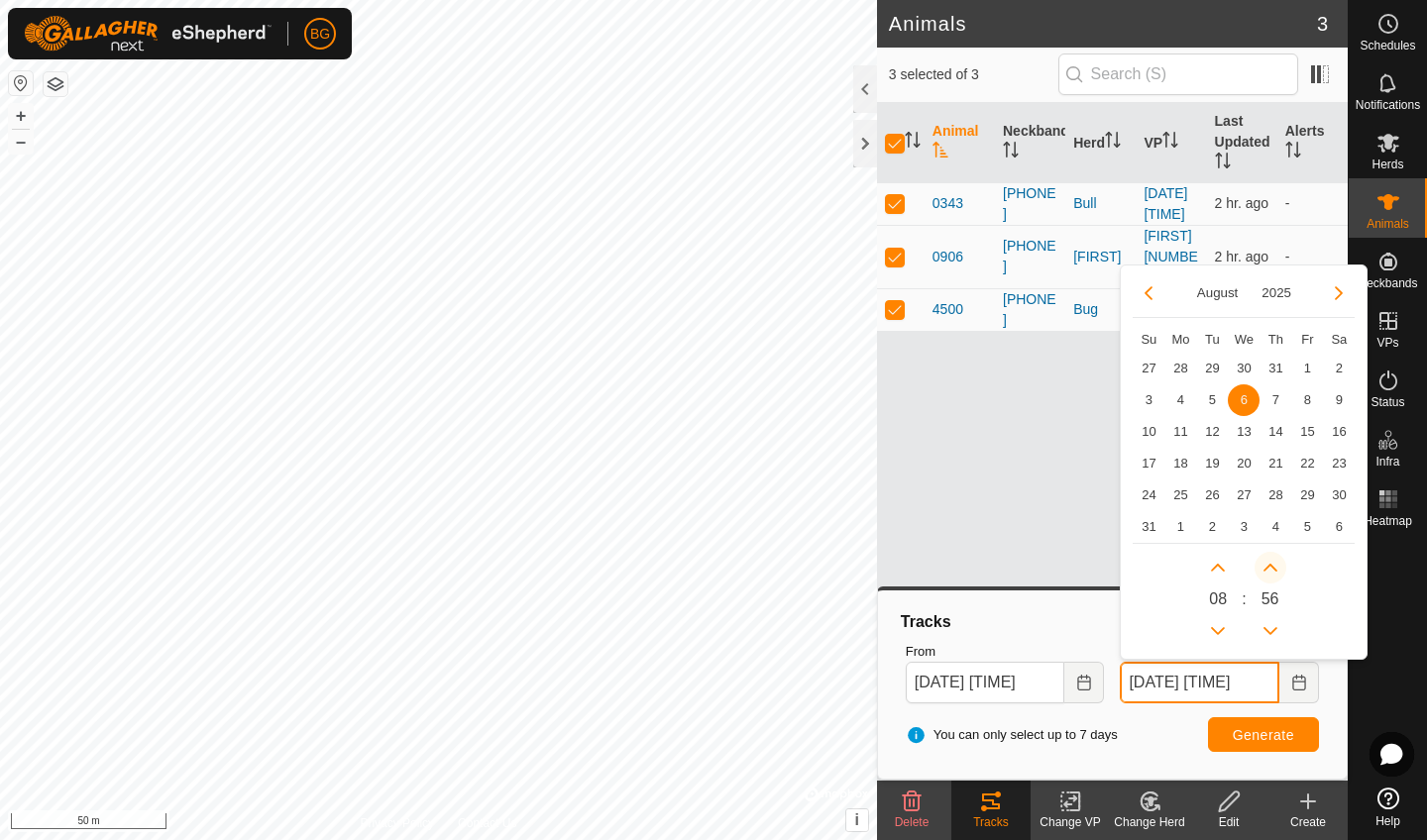 click 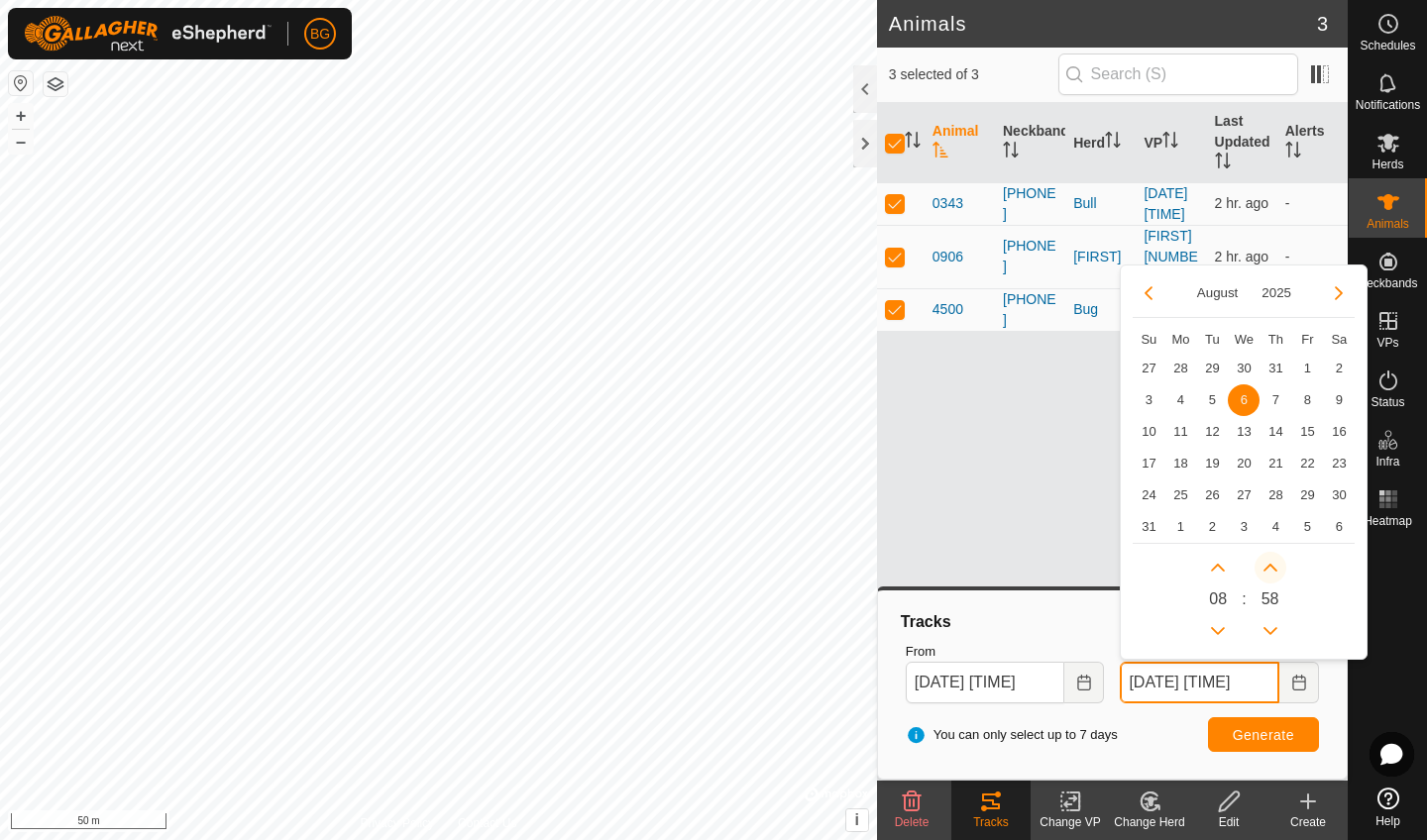 click at bounding box center [1270, 568] 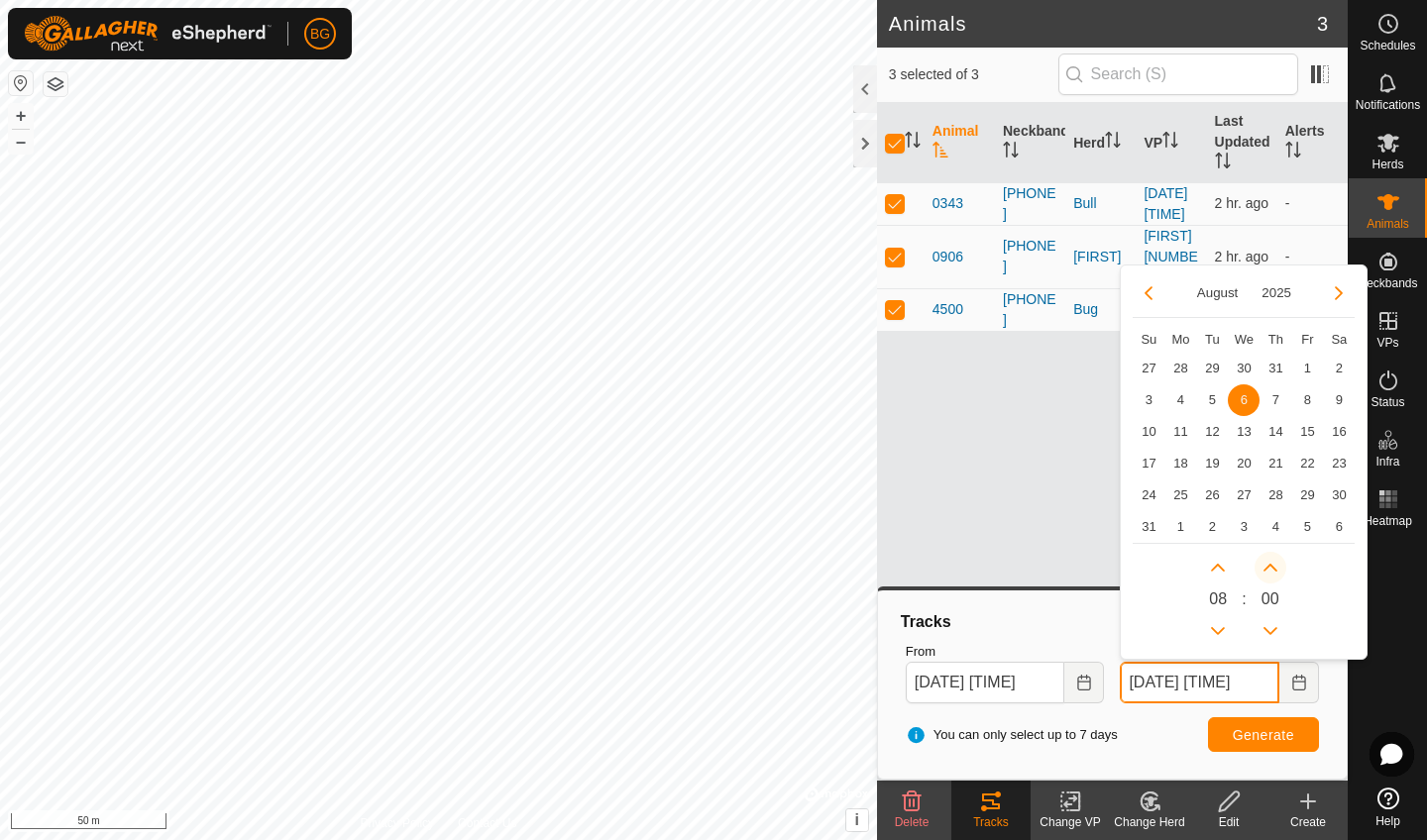 click at bounding box center (1270, 568) 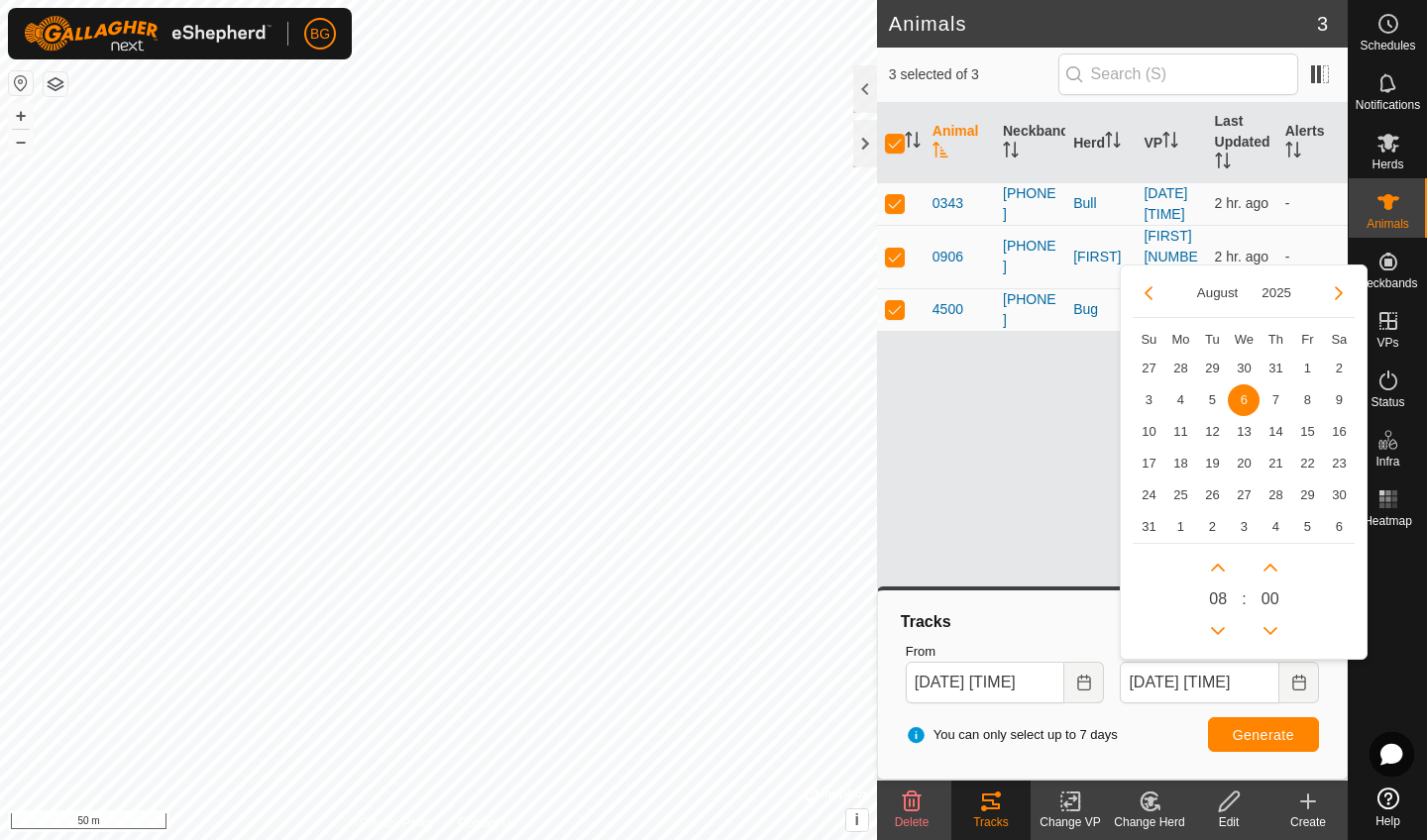 click on "Generate" at bounding box center [1263, 734] 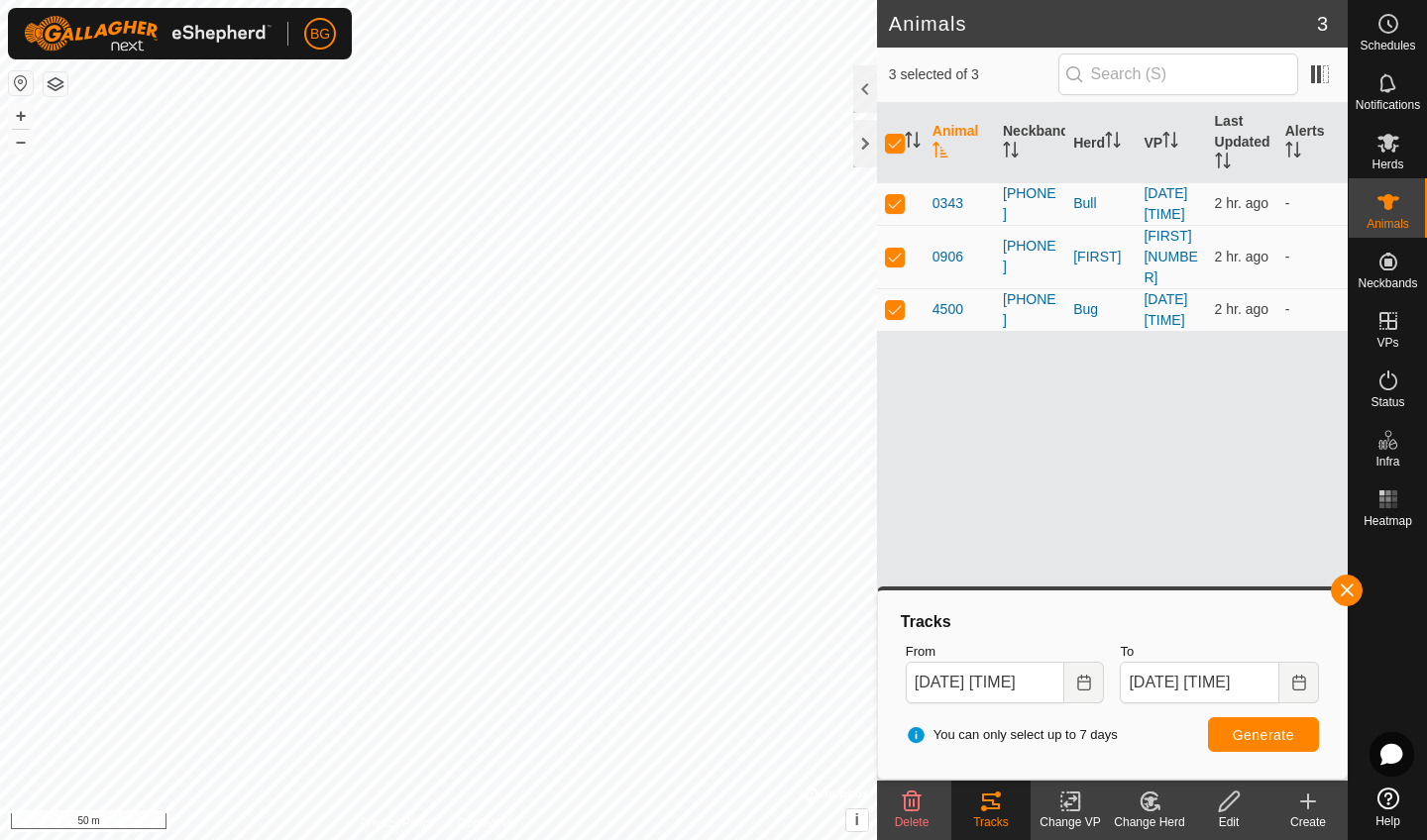 click on "Generate" at bounding box center [1263, 734] 